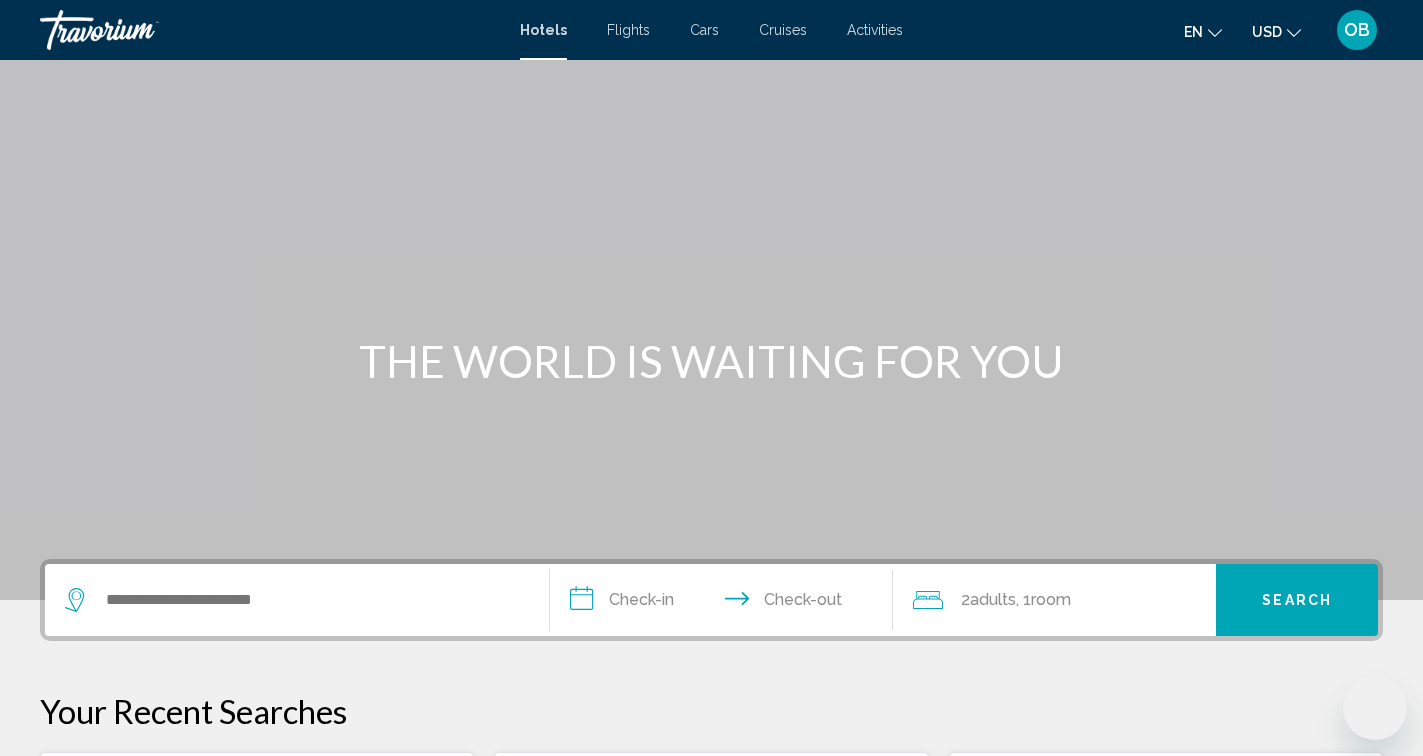 scroll, scrollTop: 483, scrollLeft: 0, axis: vertical 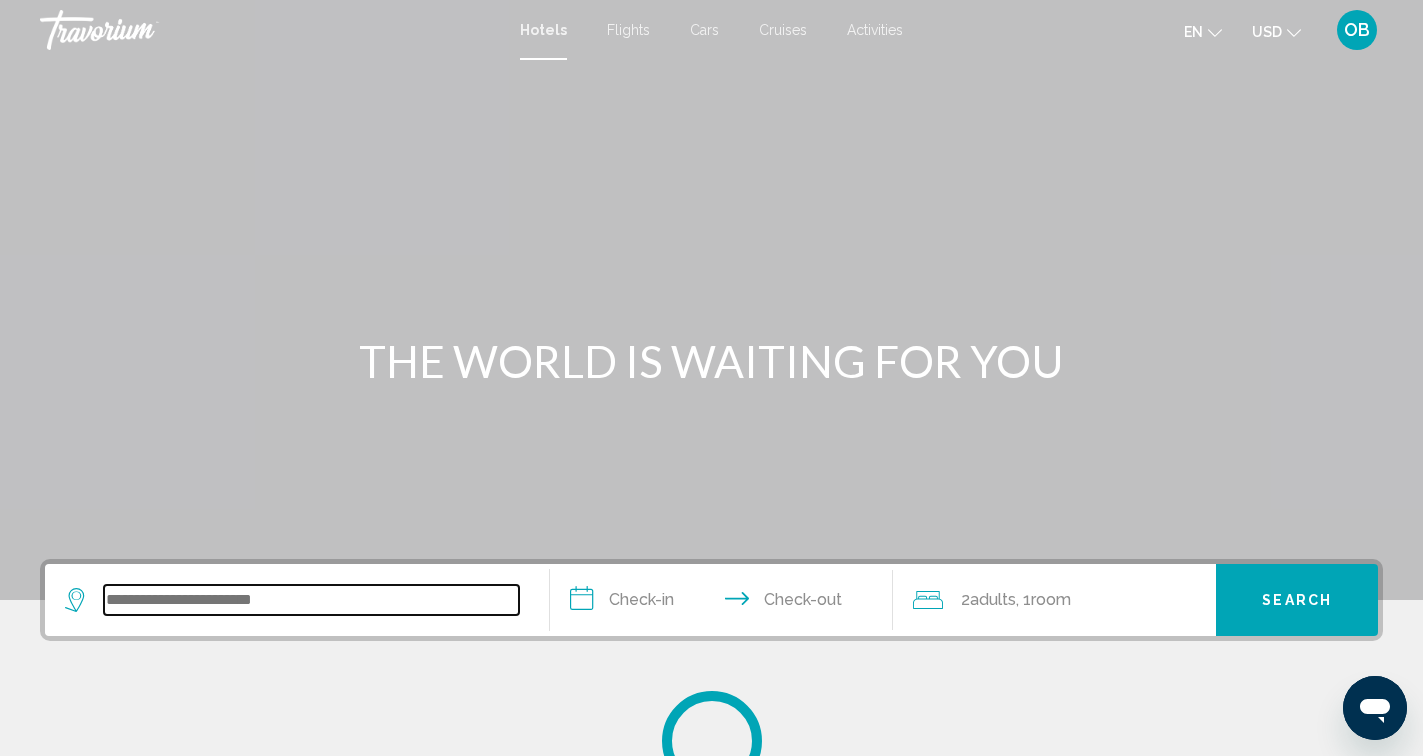 click at bounding box center (311, 600) 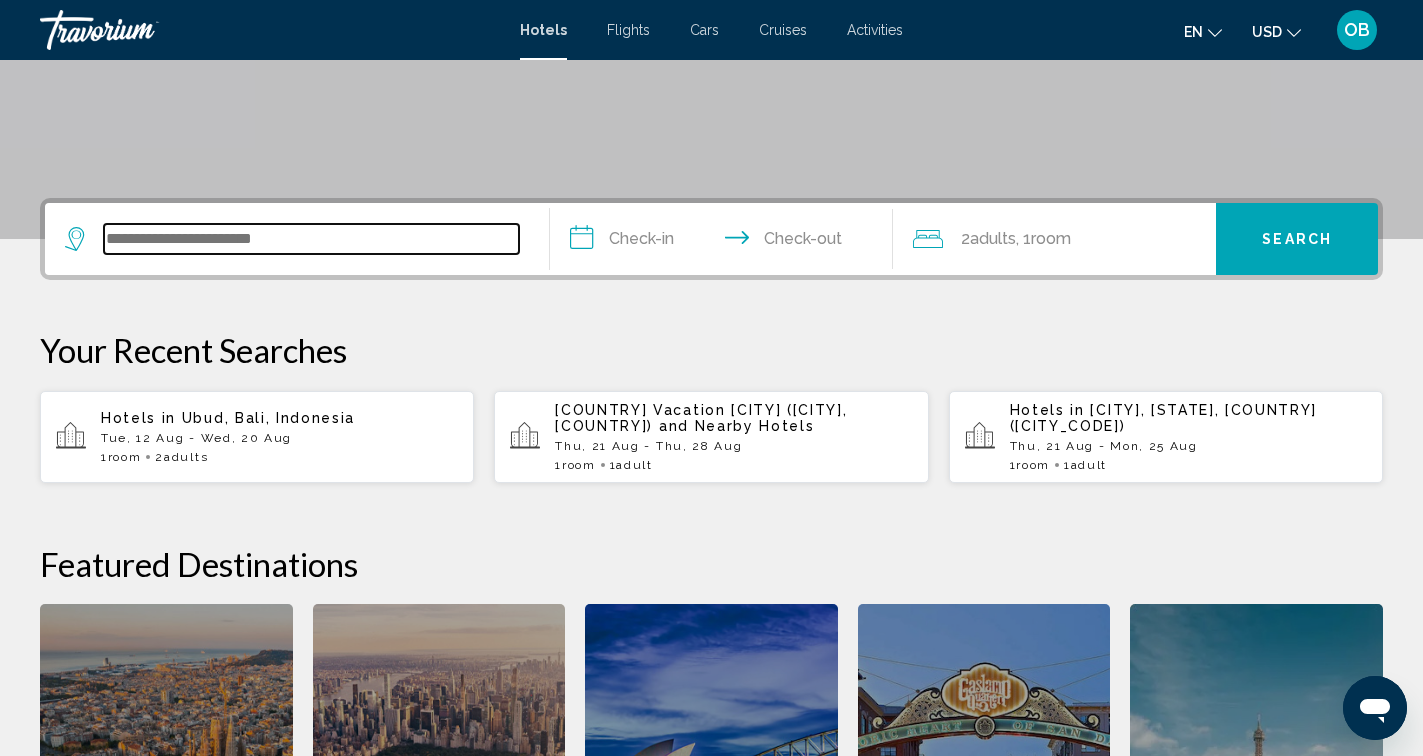 scroll, scrollTop: 423, scrollLeft: 0, axis: vertical 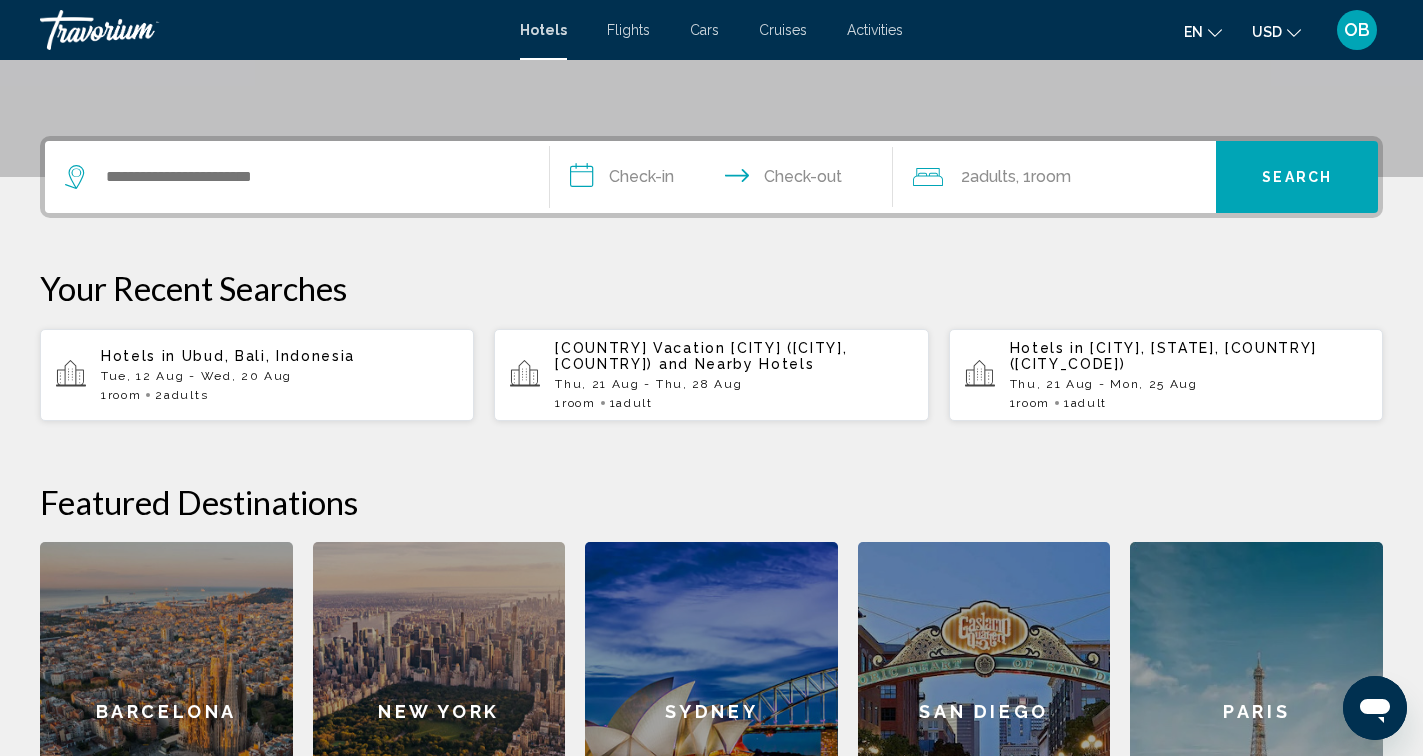 click on "Tue, 12 Aug - Wed, 20 Aug" at bounding box center [279, 376] 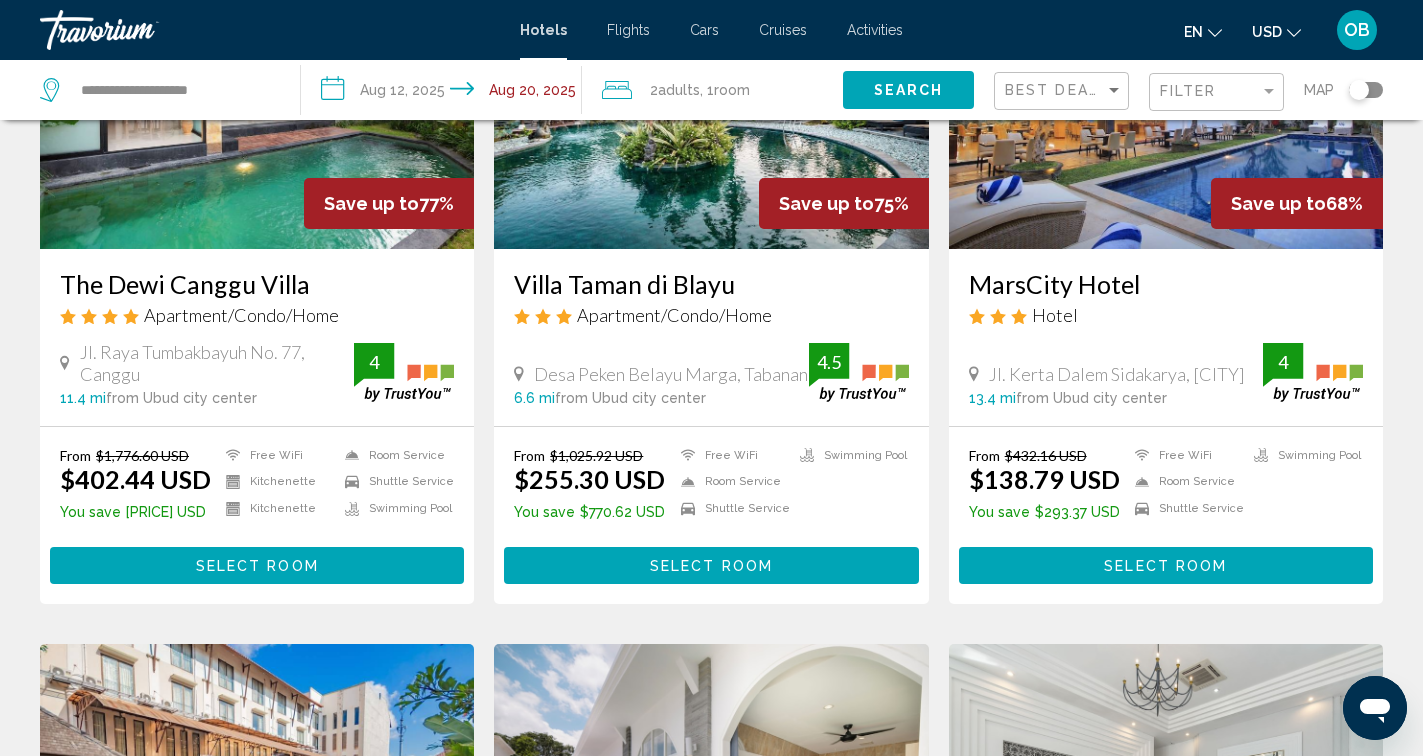 scroll, scrollTop: 214, scrollLeft: 0, axis: vertical 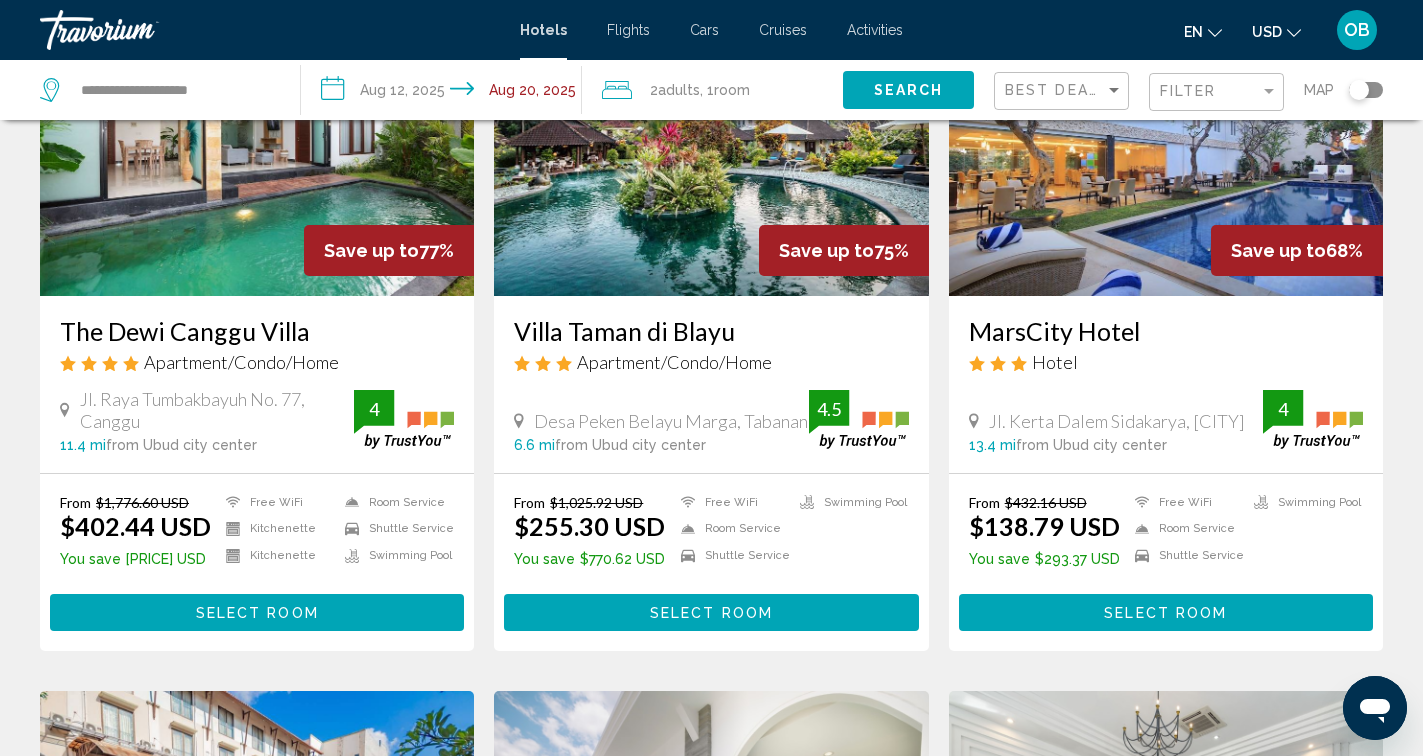 click on "Filter" 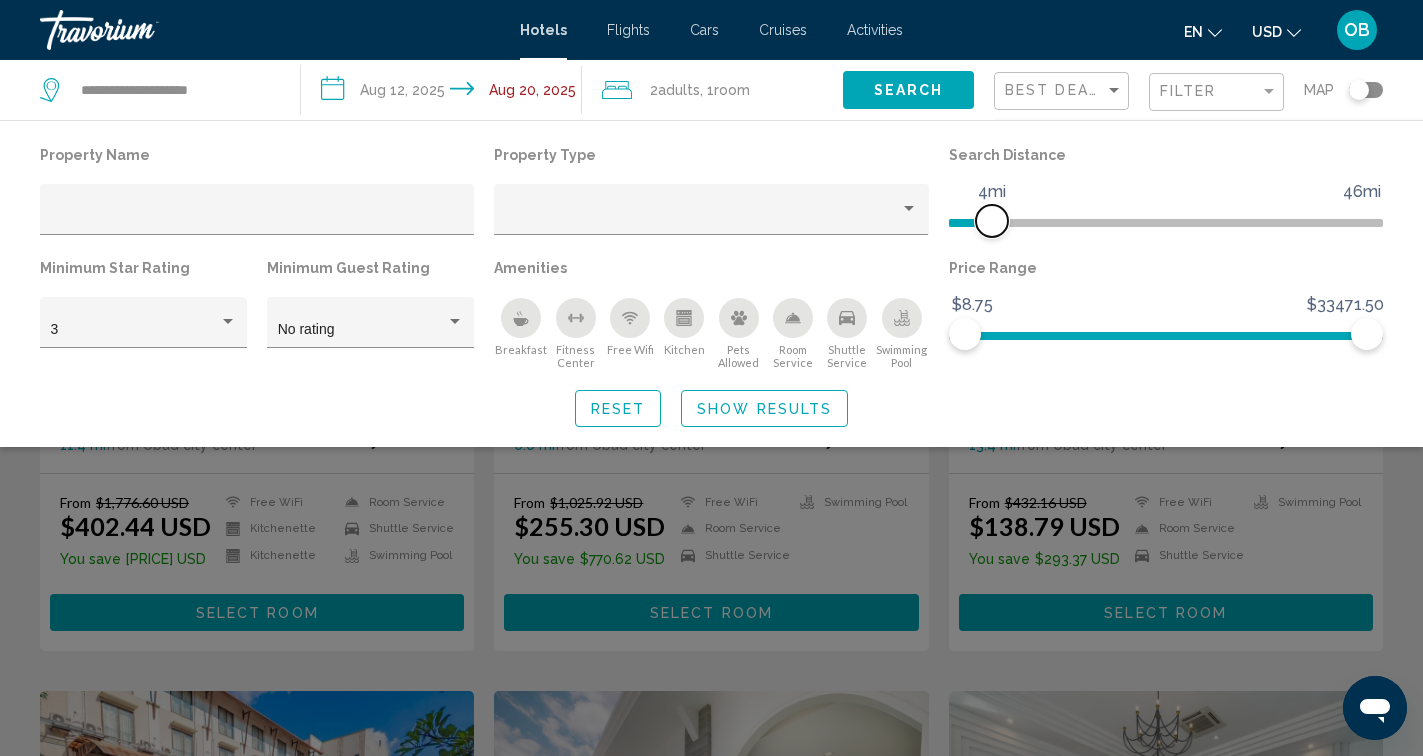 drag, startPoint x: 1223, startPoint y: 215, endPoint x: 990, endPoint y: 224, distance: 233.17375 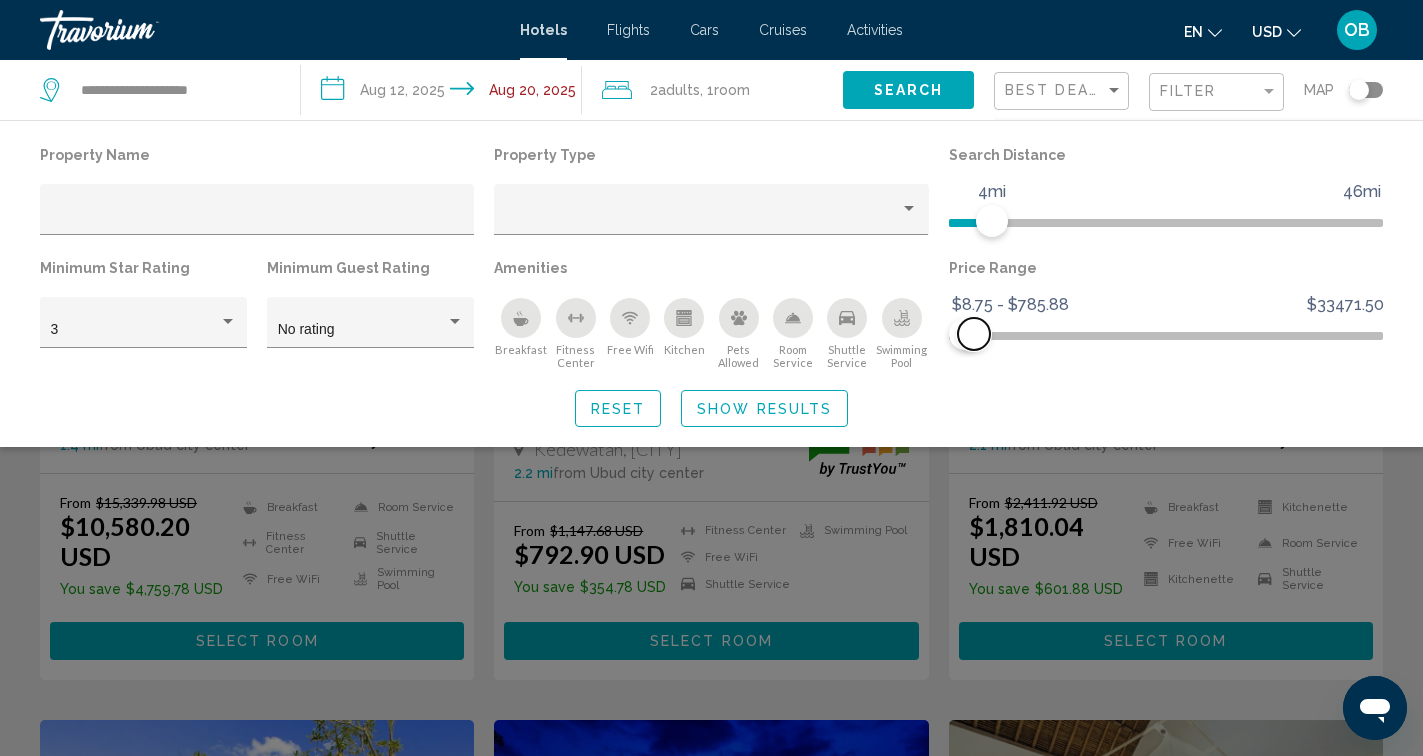 drag, startPoint x: 1373, startPoint y: 335, endPoint x: 974, endPoint y: 345, distance: 399.1253 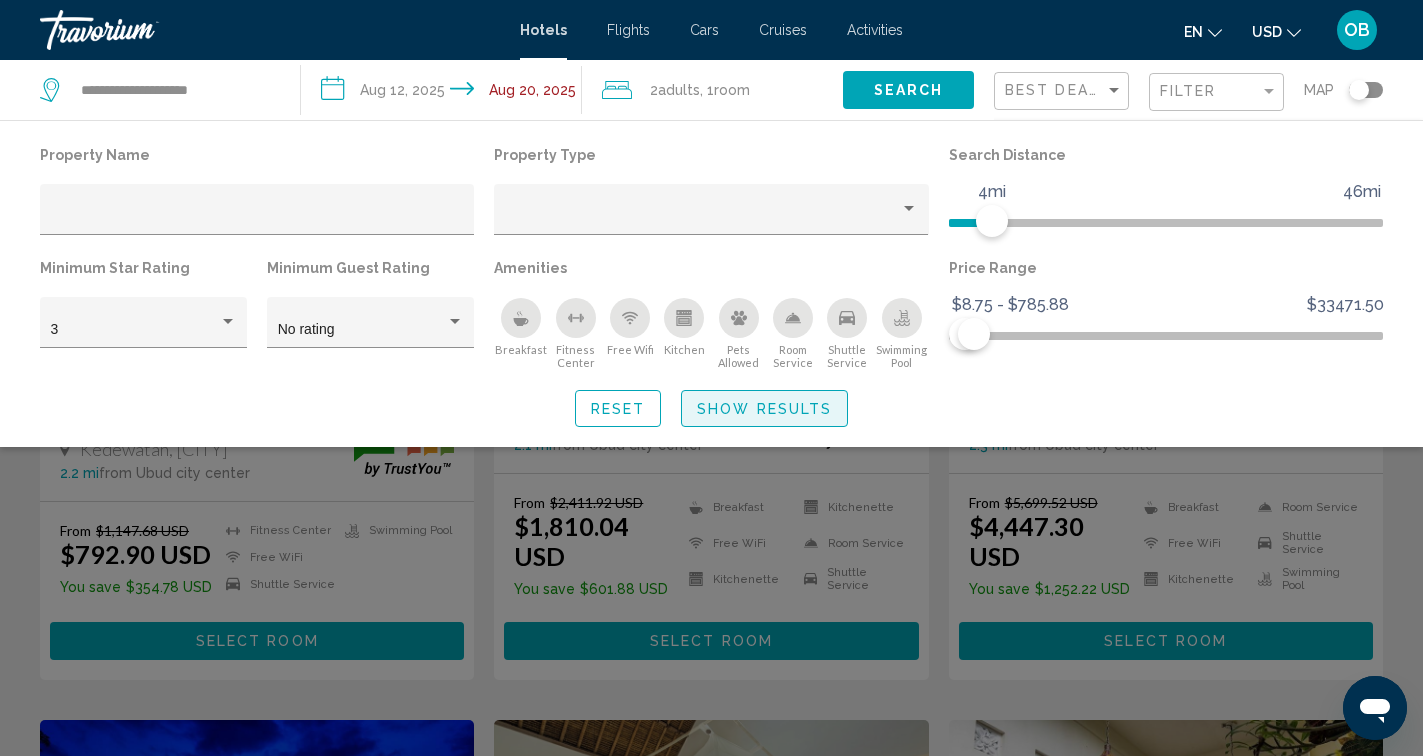 click on "Show Results" 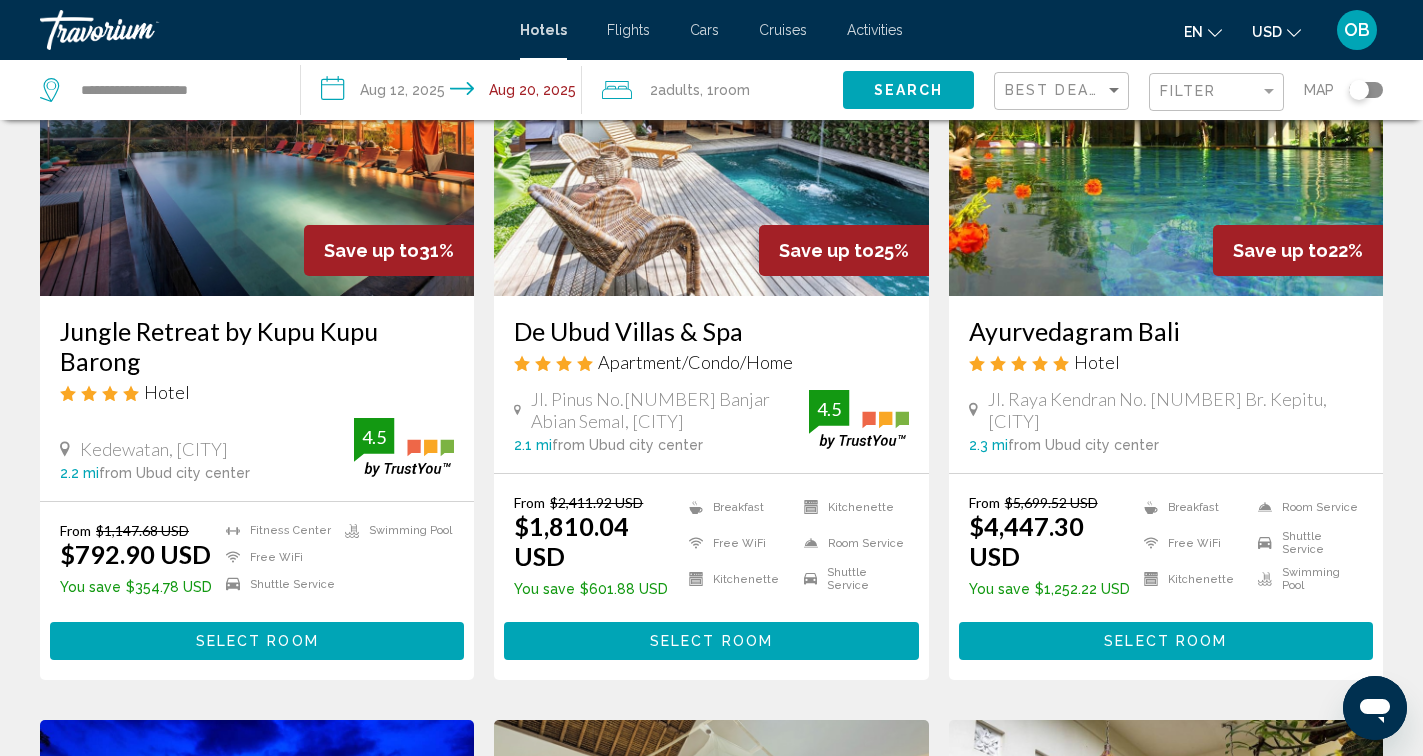 click 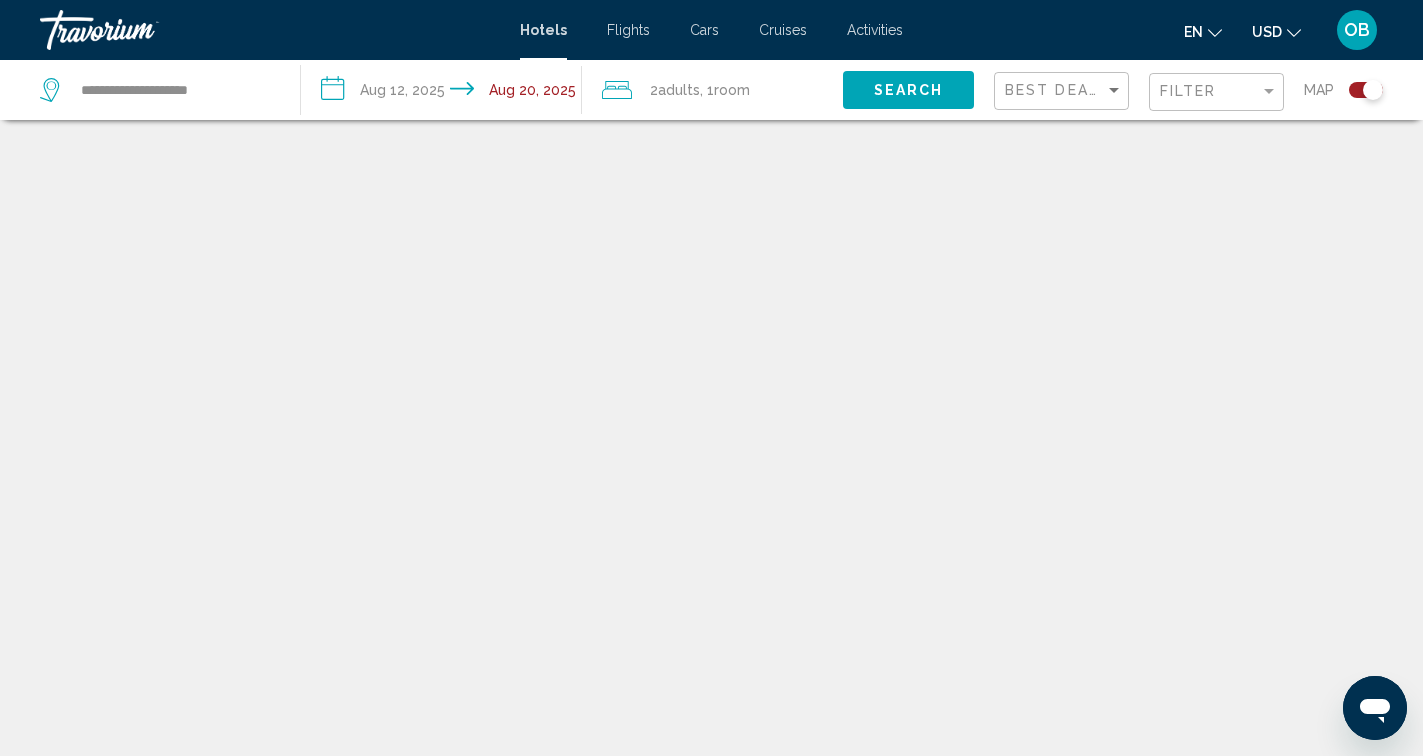 scroll, scrollTop: 120, scrollLeft: 0, axis: vertical 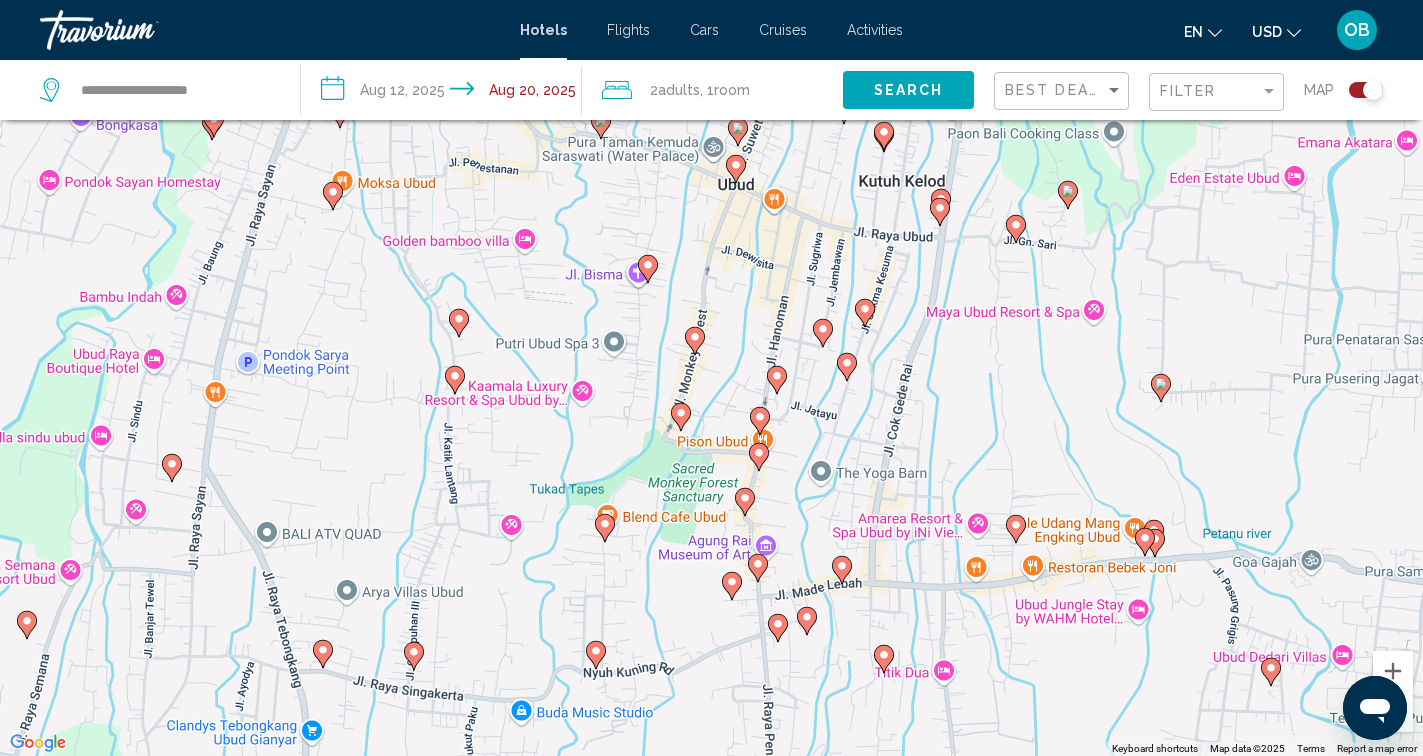 drag, startPoint x: 655, startPoint y: 343, endPoint x: 812, endPoint y: 272, distance: 172.30786 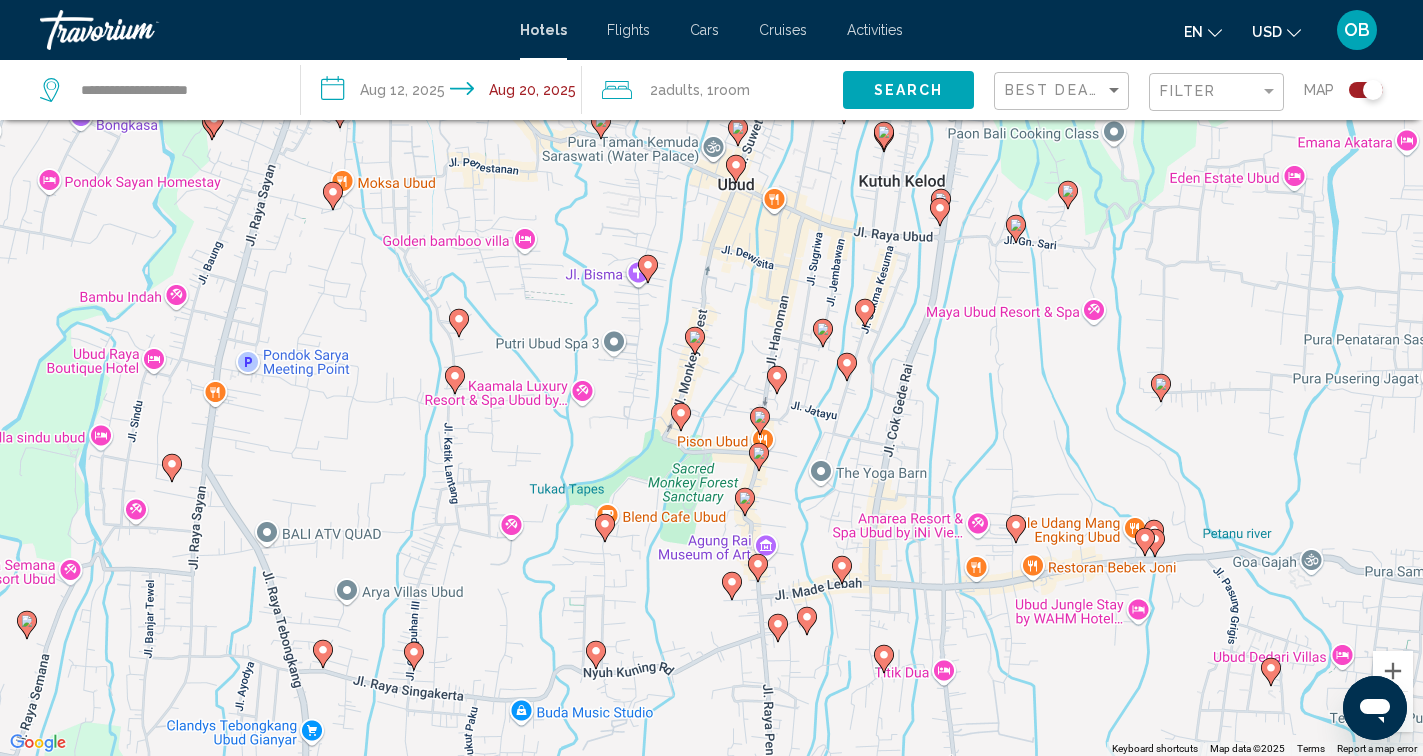 click on "To activate drag with keyboard, press Alt + Enter. Once in keyboard drag state, use the arrow keys to move the marker. To complete the drag, press the Enter key. To cancel, press Escape." at bounding box center [711, 378] 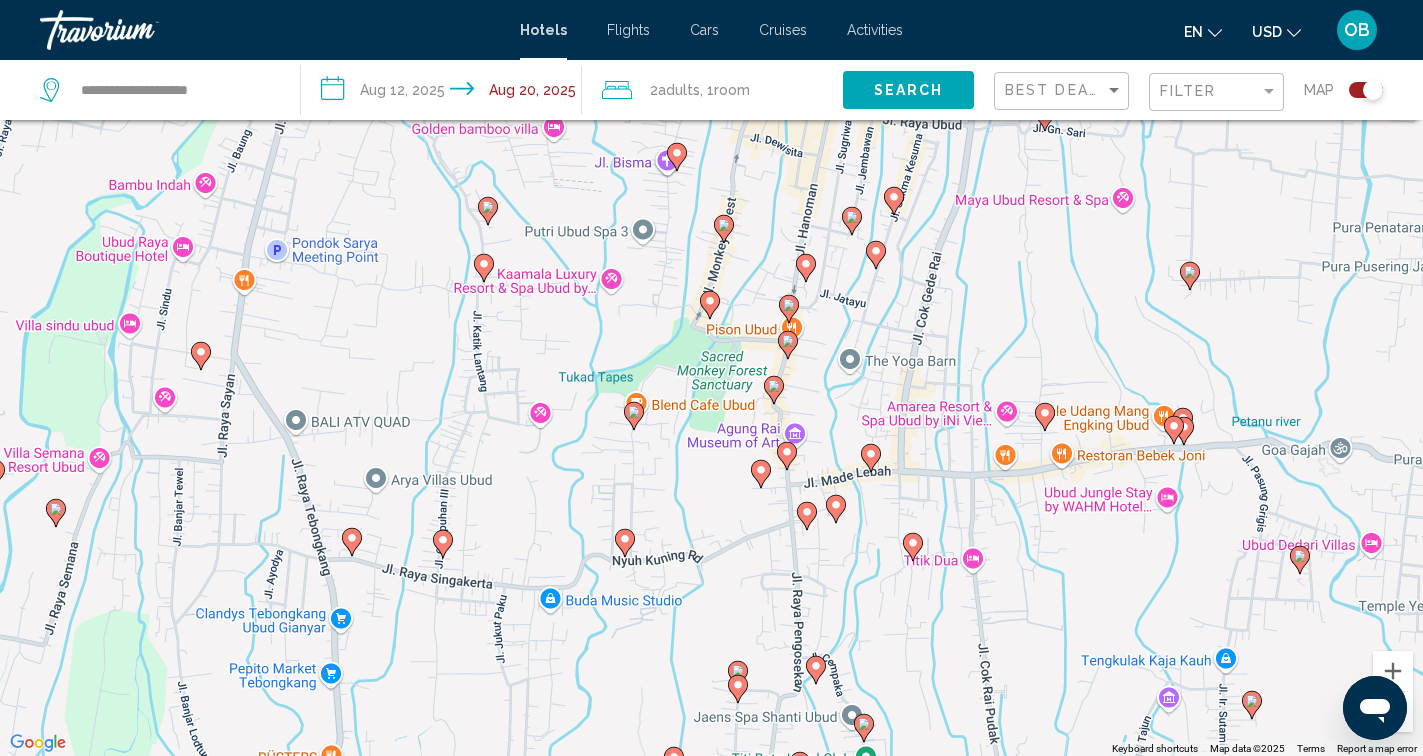 drag, startPoint x: 825, startPoint y: 476, endPoint x: 856, endPoint y: 355, distance: 124.90797 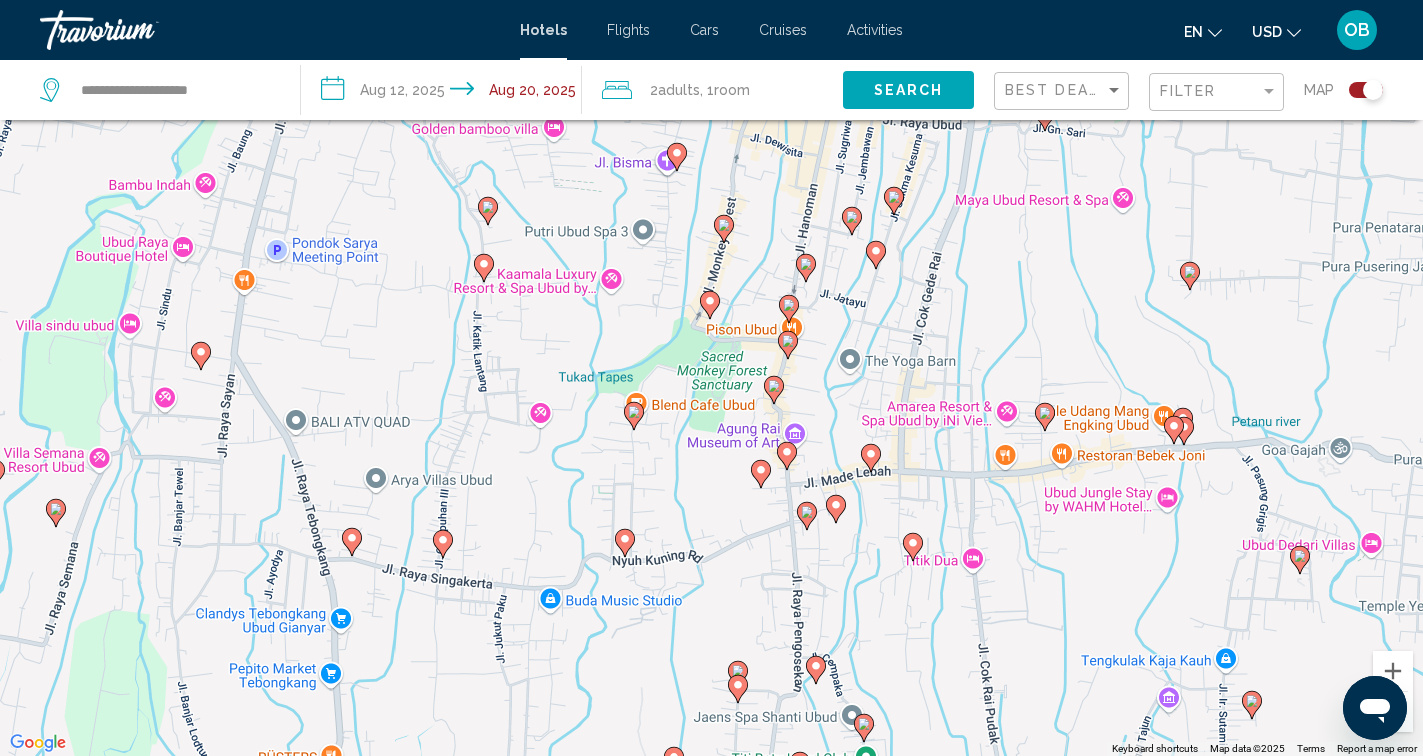 click on "To activate drag with keyboard, press Alt + Enter. Once in keyboard drag state, use the arrow keys to move the marker. To complete the drag, press the Enter key. To cancel, press Escape." at bounding box center (711, 378) 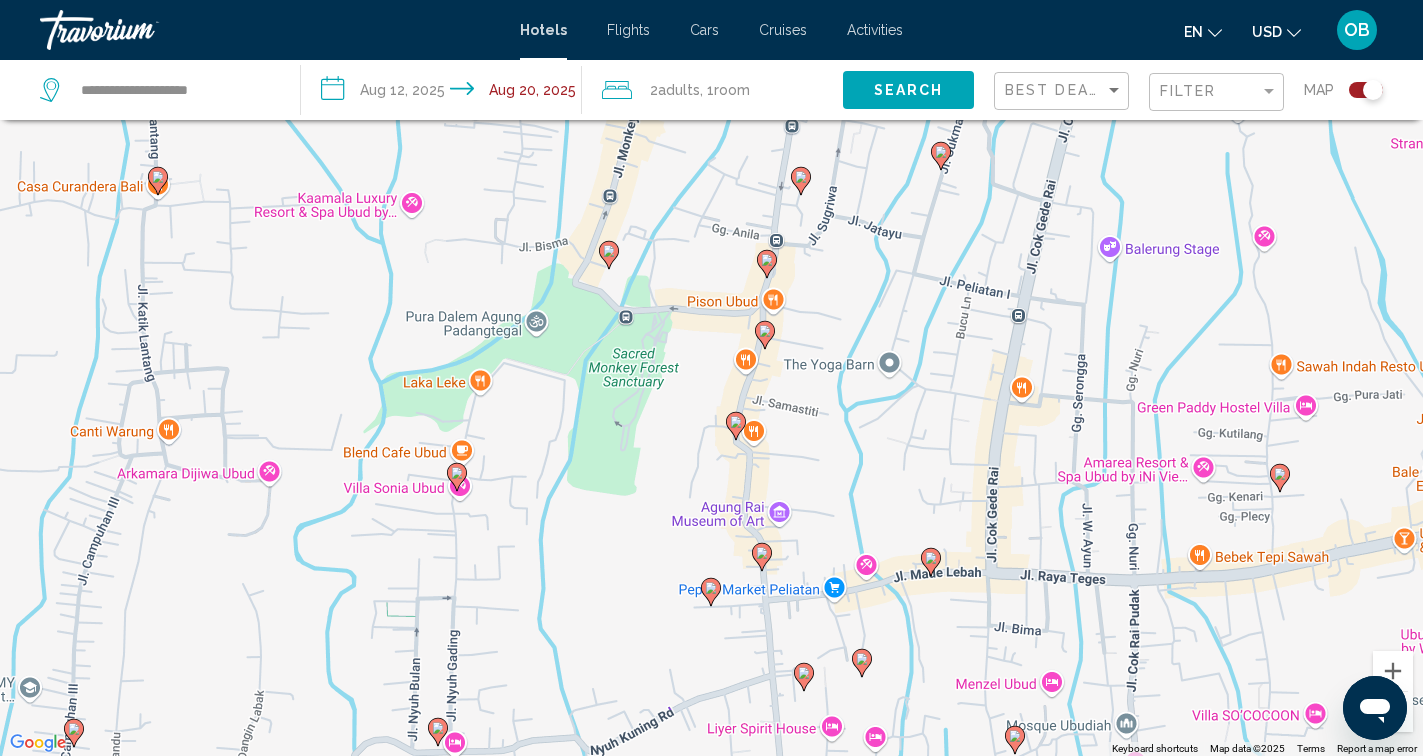 click 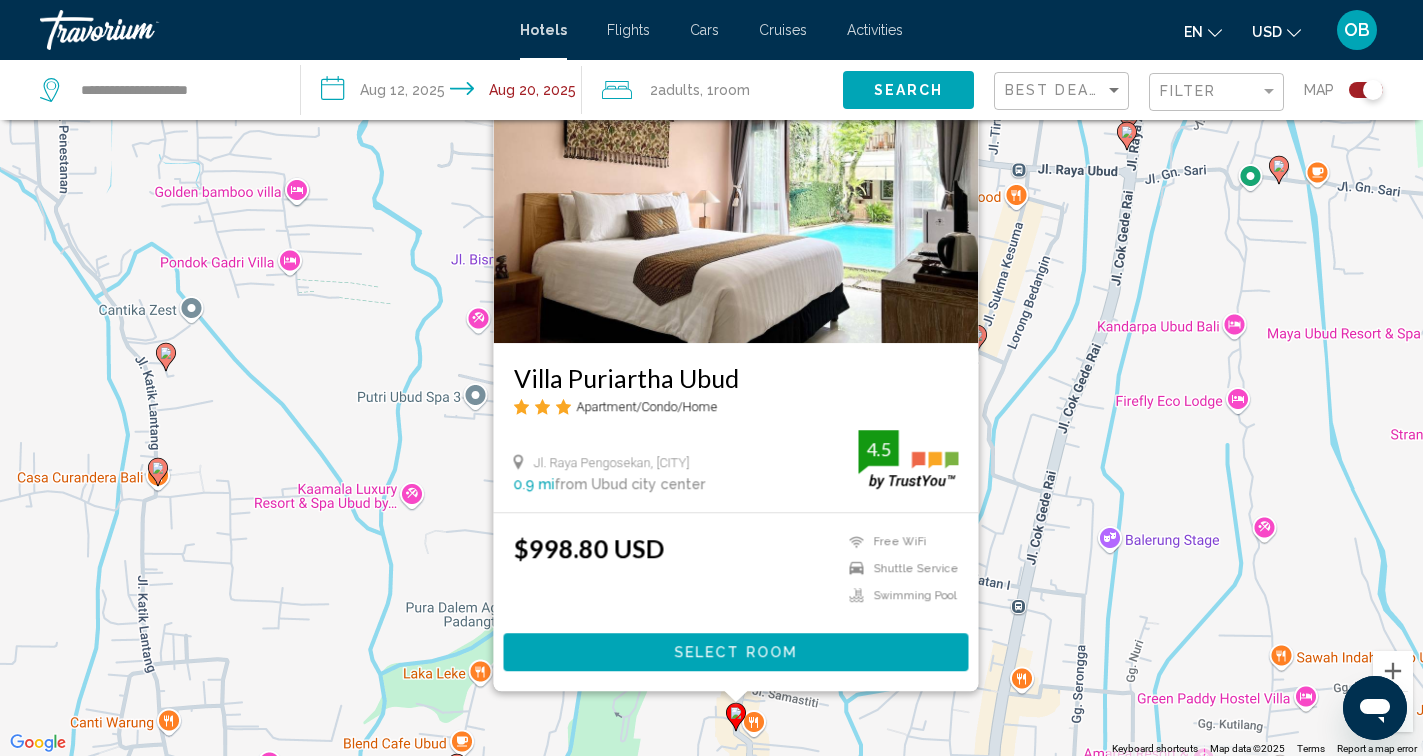 click on "Jl. Raya Pengosekan, [CITY] [DISTANCE] from [CITY] city center from hotel [RATING] [PRICE]" at bounding box center (711, 378) 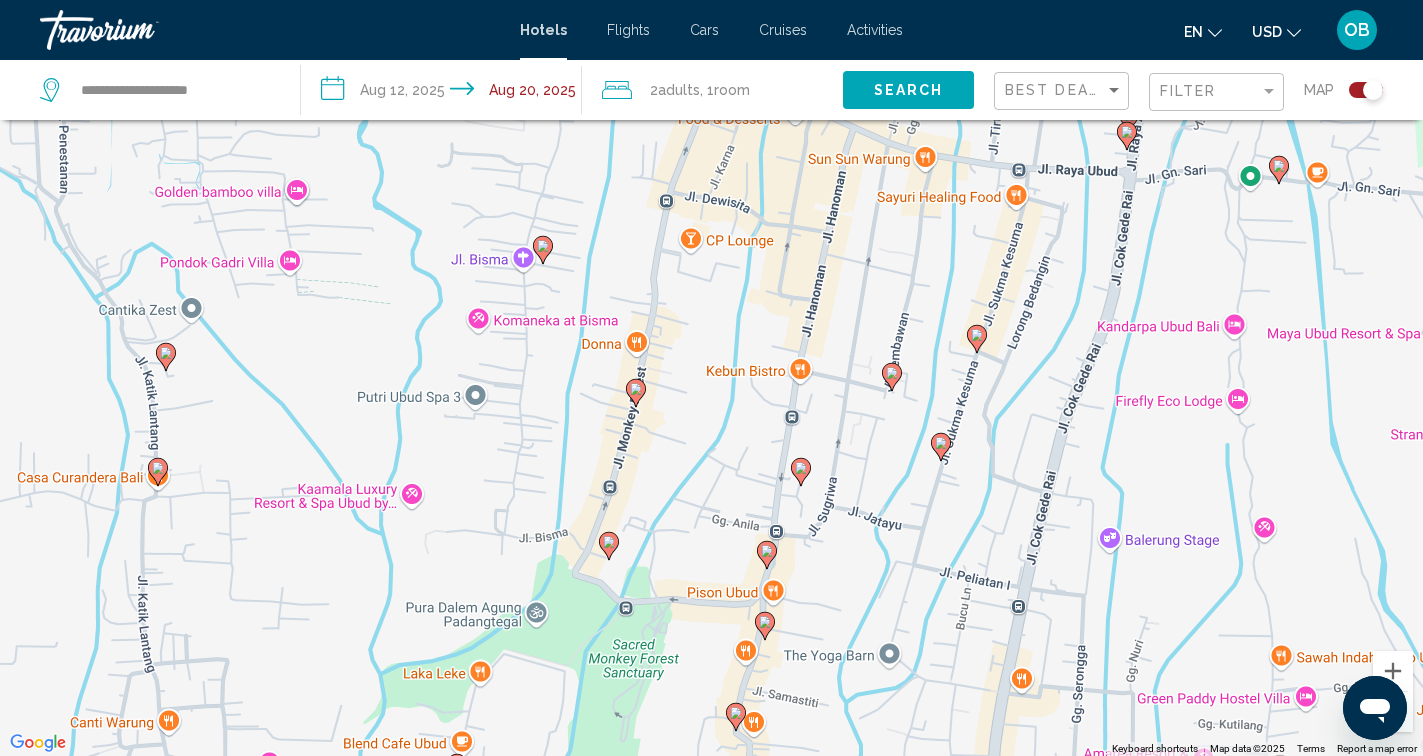 click on "Filter" 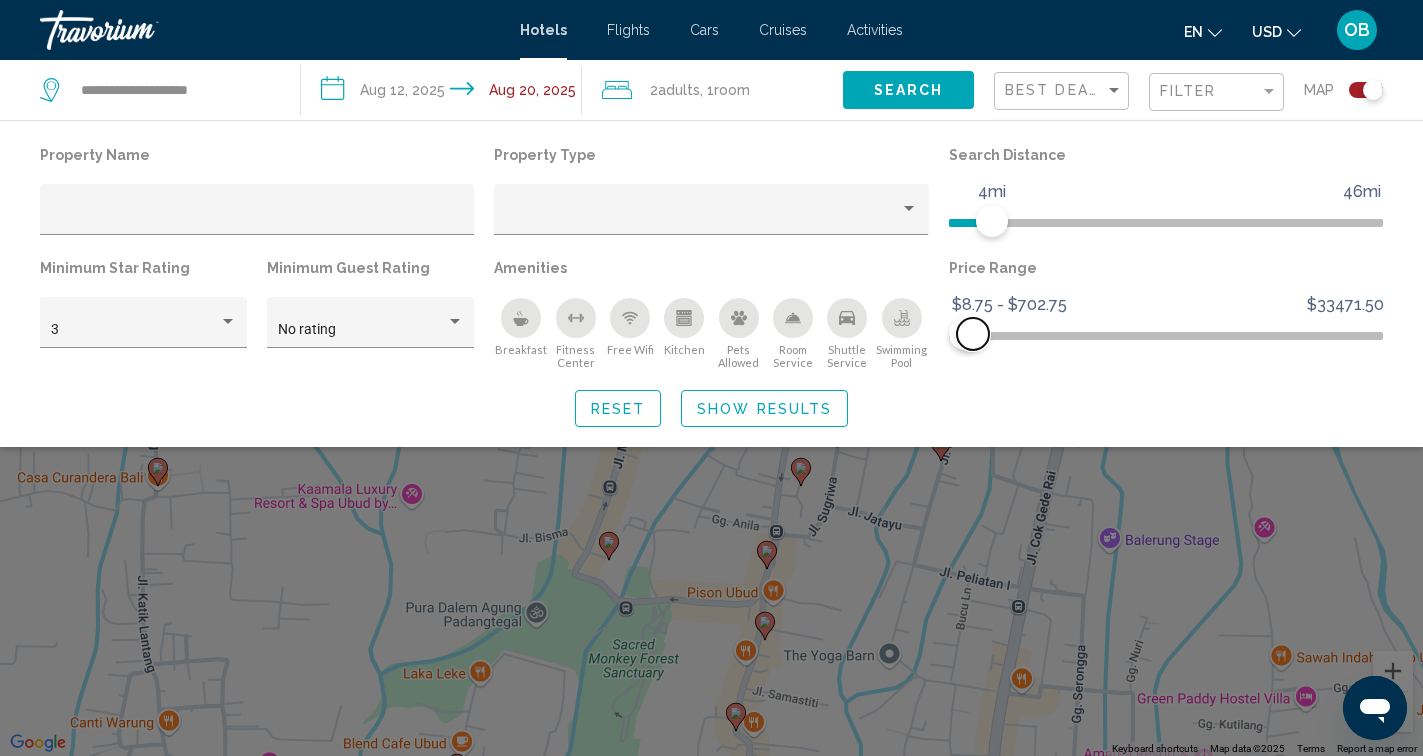 click 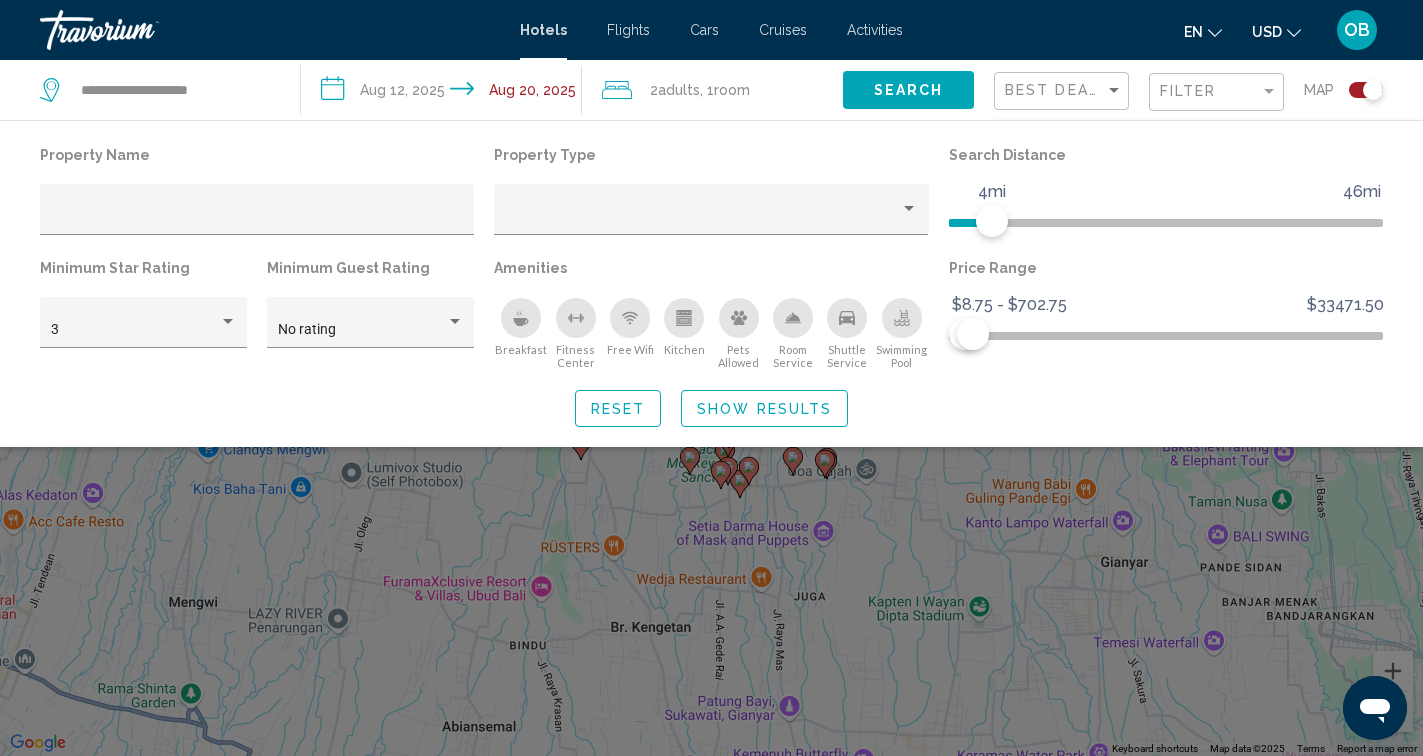 click on "Show Results" 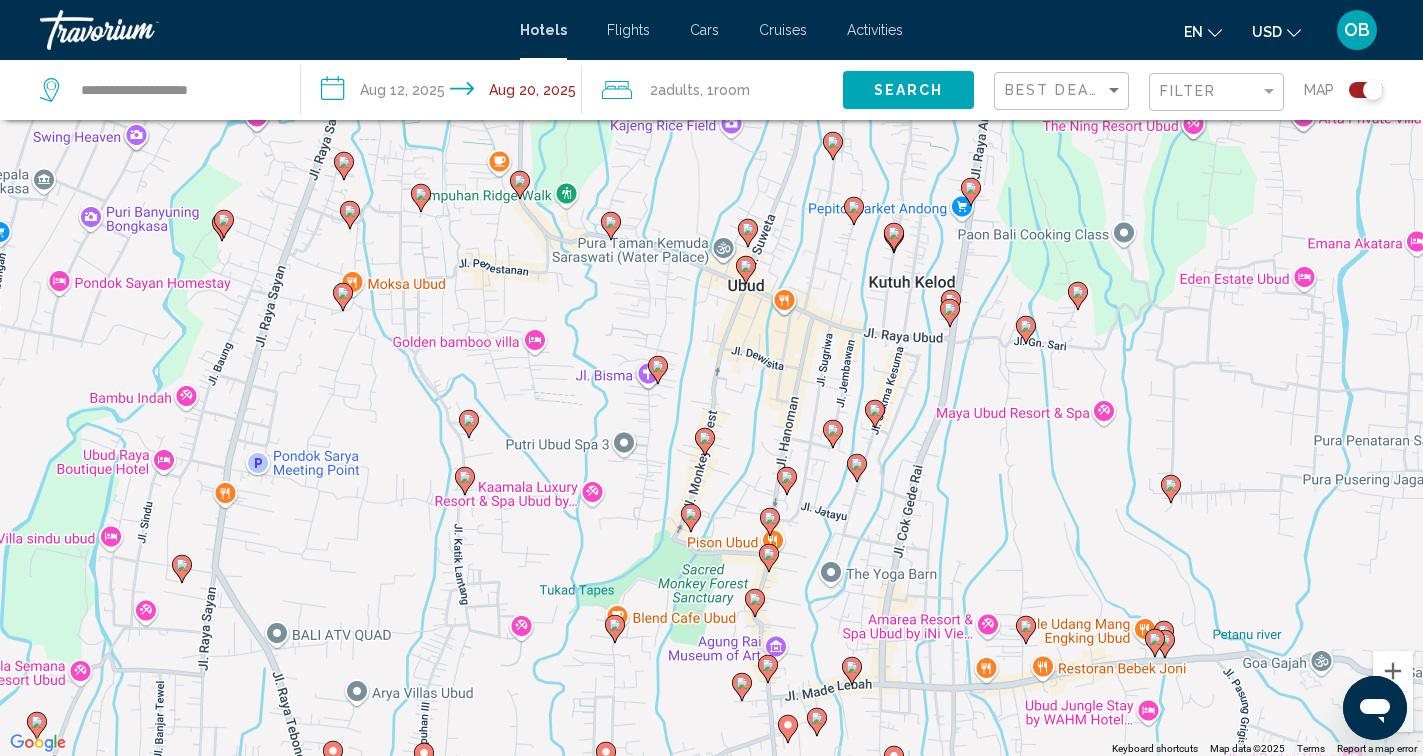 drag, startPoint x: 932, startPoint y: 210, endPoint x: 928, endPoint y: 592, distance: 382.02094 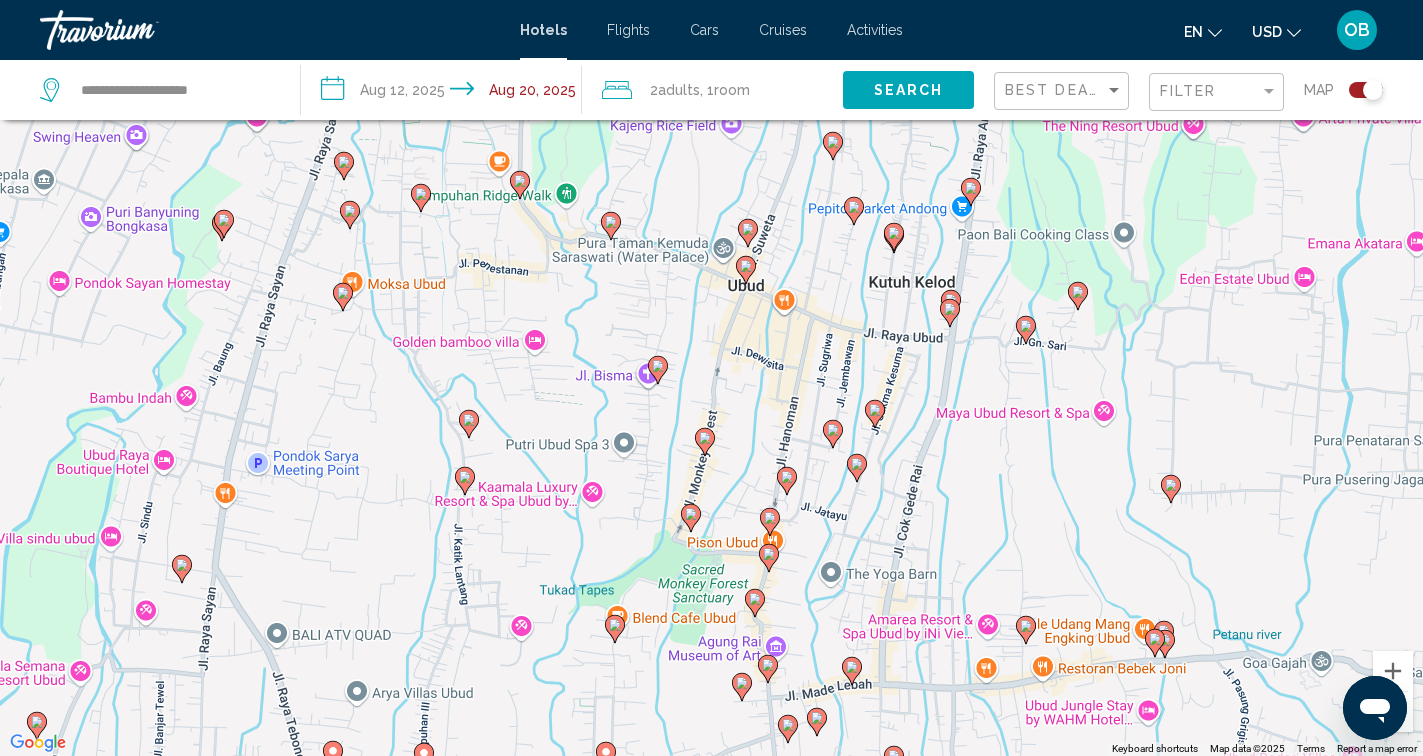 click on "To activate drag with keyboard, press Alt + Enter. Once in keyboard drag state, use the arrow keys to move the marker. To complete the drag, press the Enter key. To cancel, press Escape." at bounding box center (711, 378) 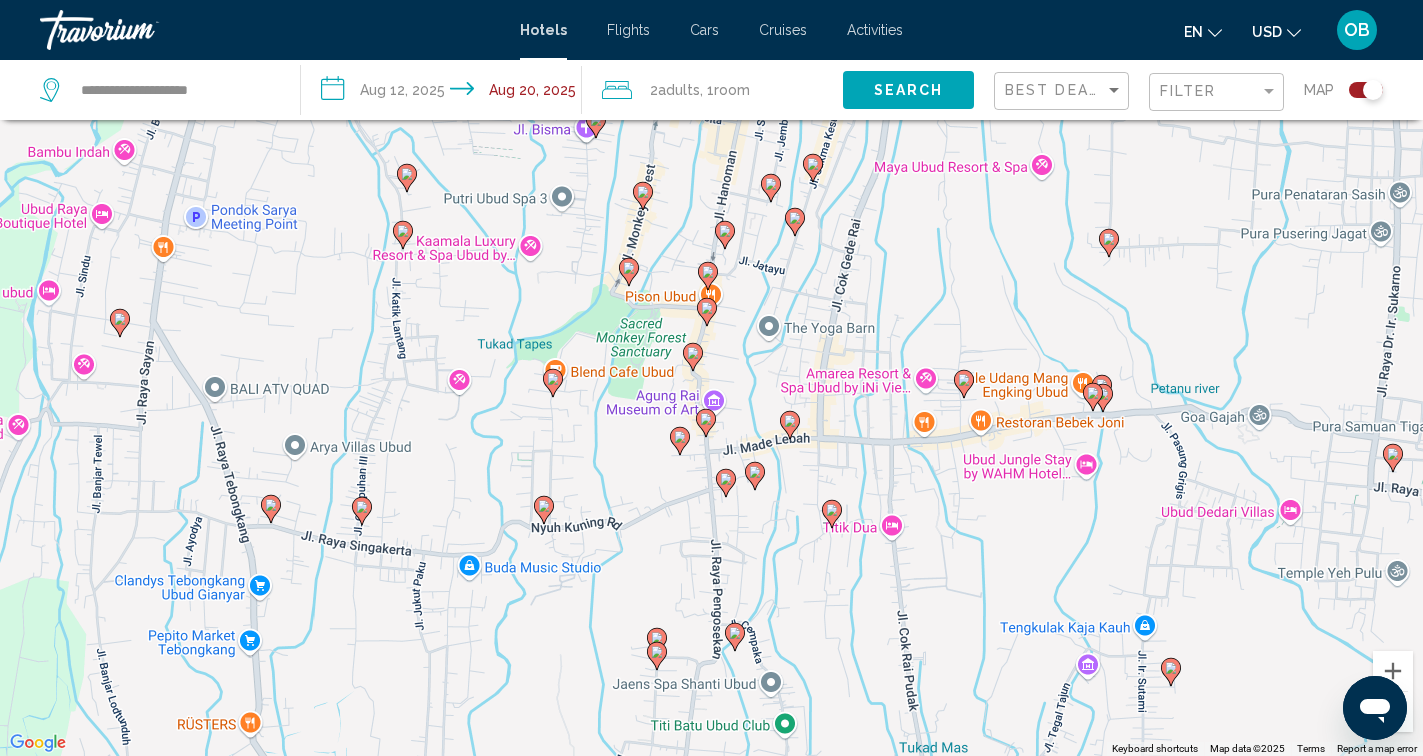 drag, startPoint x: 937, startPoint y: 649, endPoint x: 875, endPoint y: 400, distance: 256.6028 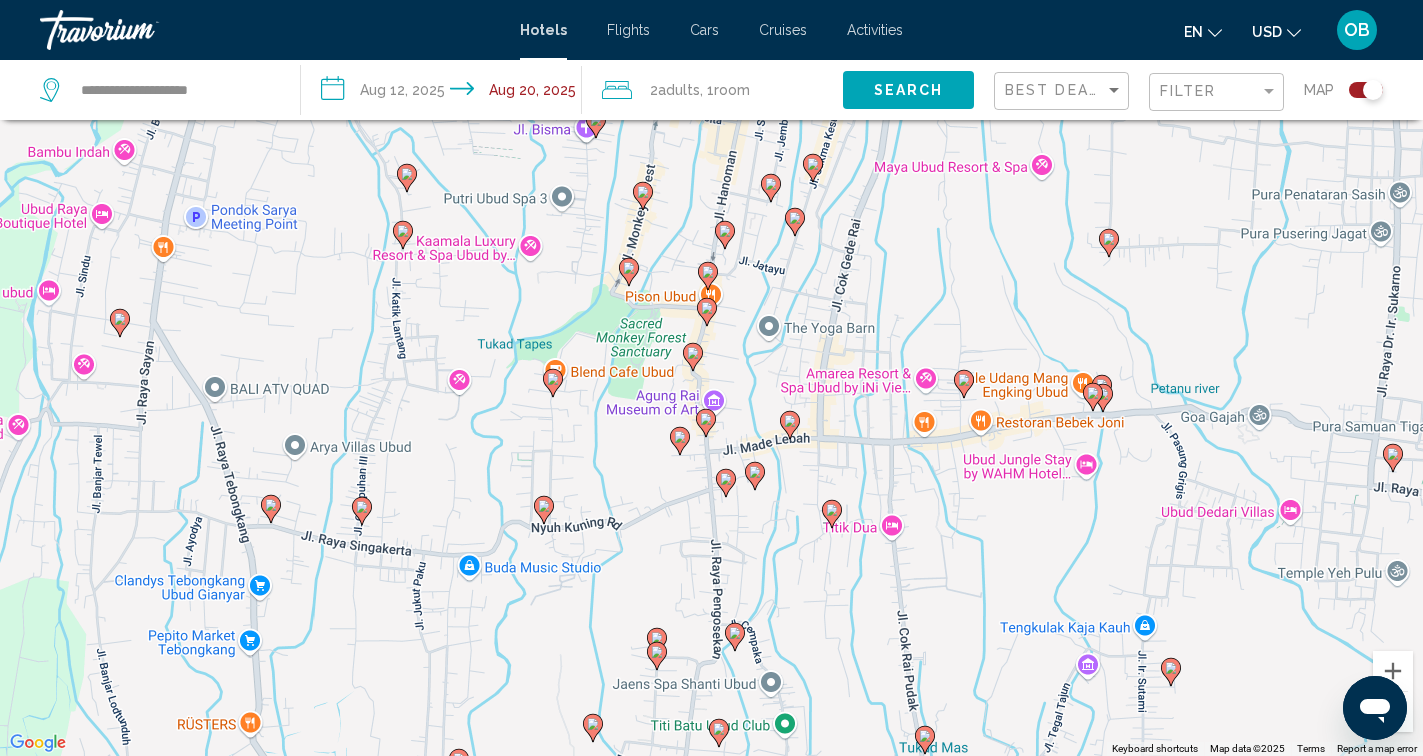 click 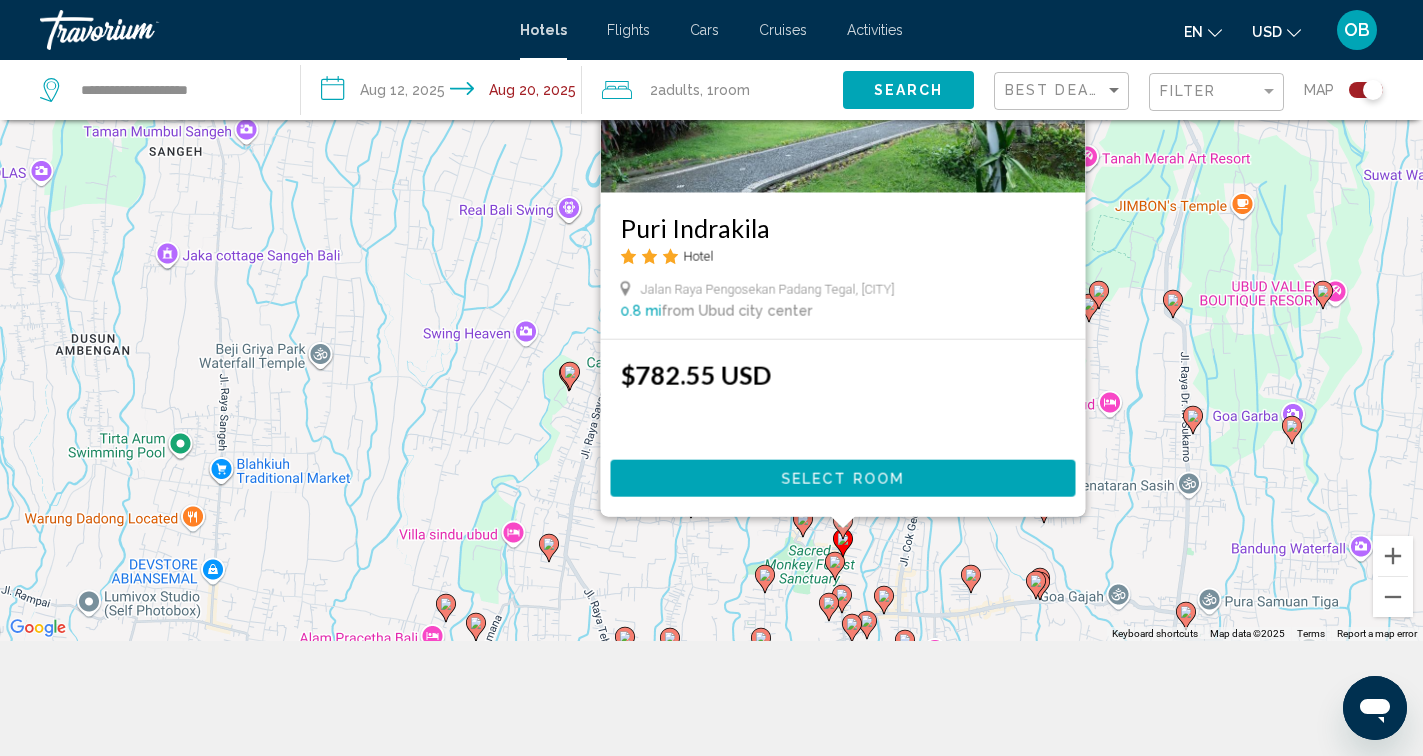 scroll, scrollTop: 238, scrollLeft: 0, axis: vertical 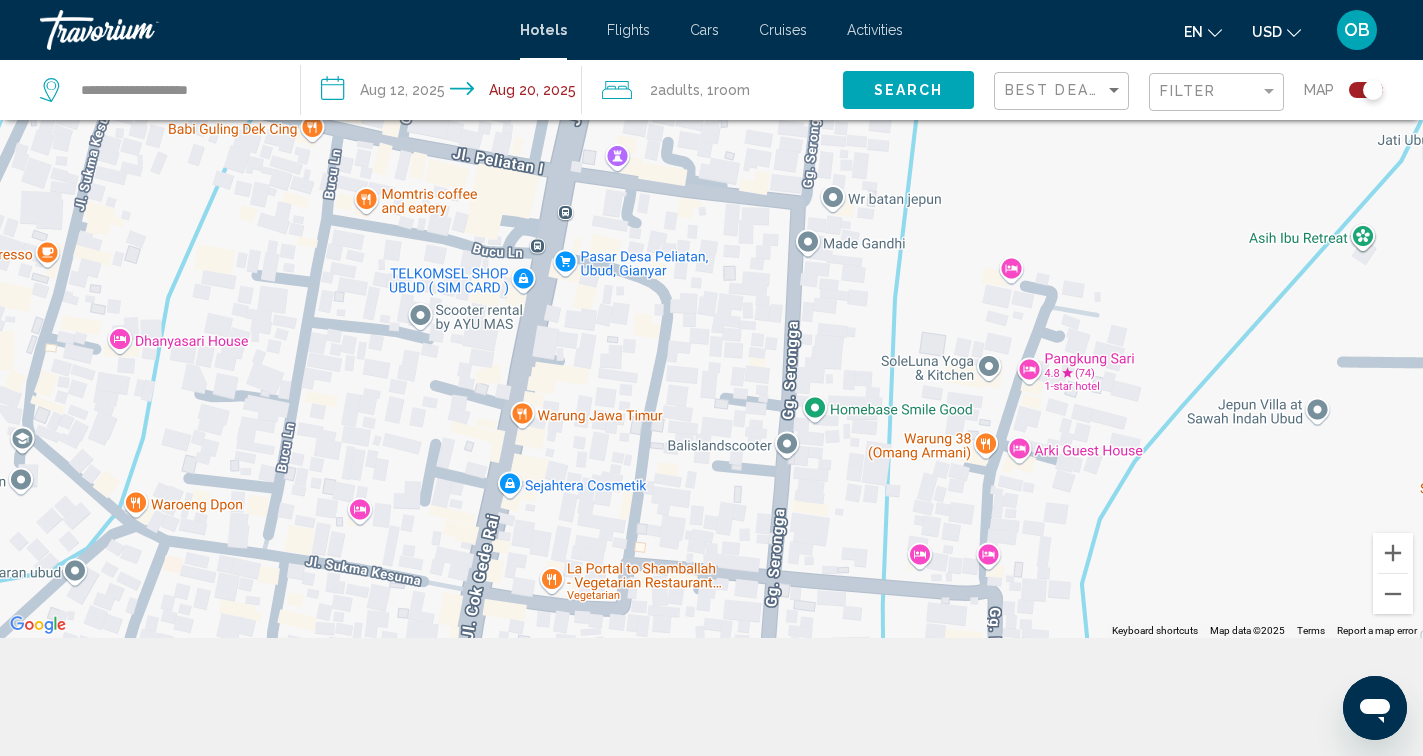 drag, startPoint x: 754, startPoint y: 404, endPoint x: 1100, endPoint y: 403, distance: 346.00143 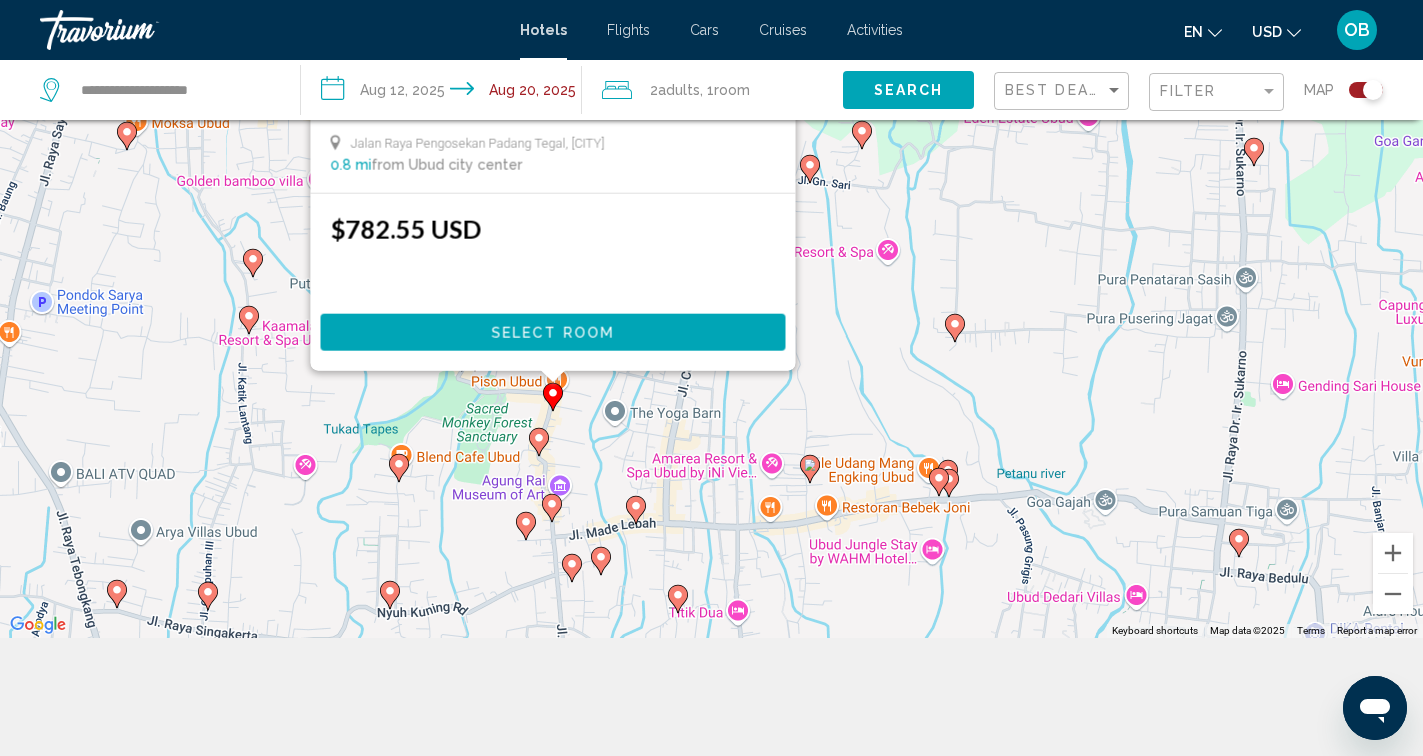 click 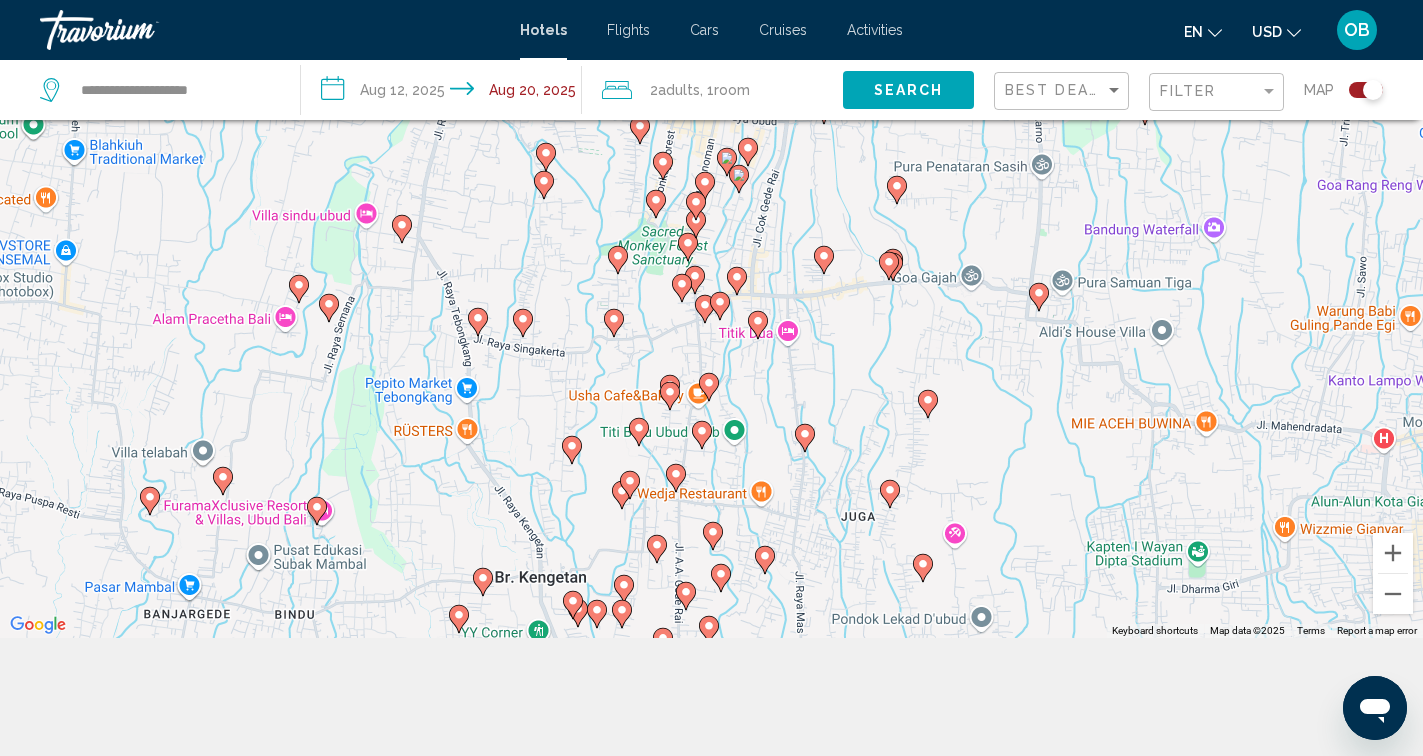 drag, startPoint x: 805, startPoint y: 317, endPoint x: 804, endPoint y: 166, distance: 151.00331 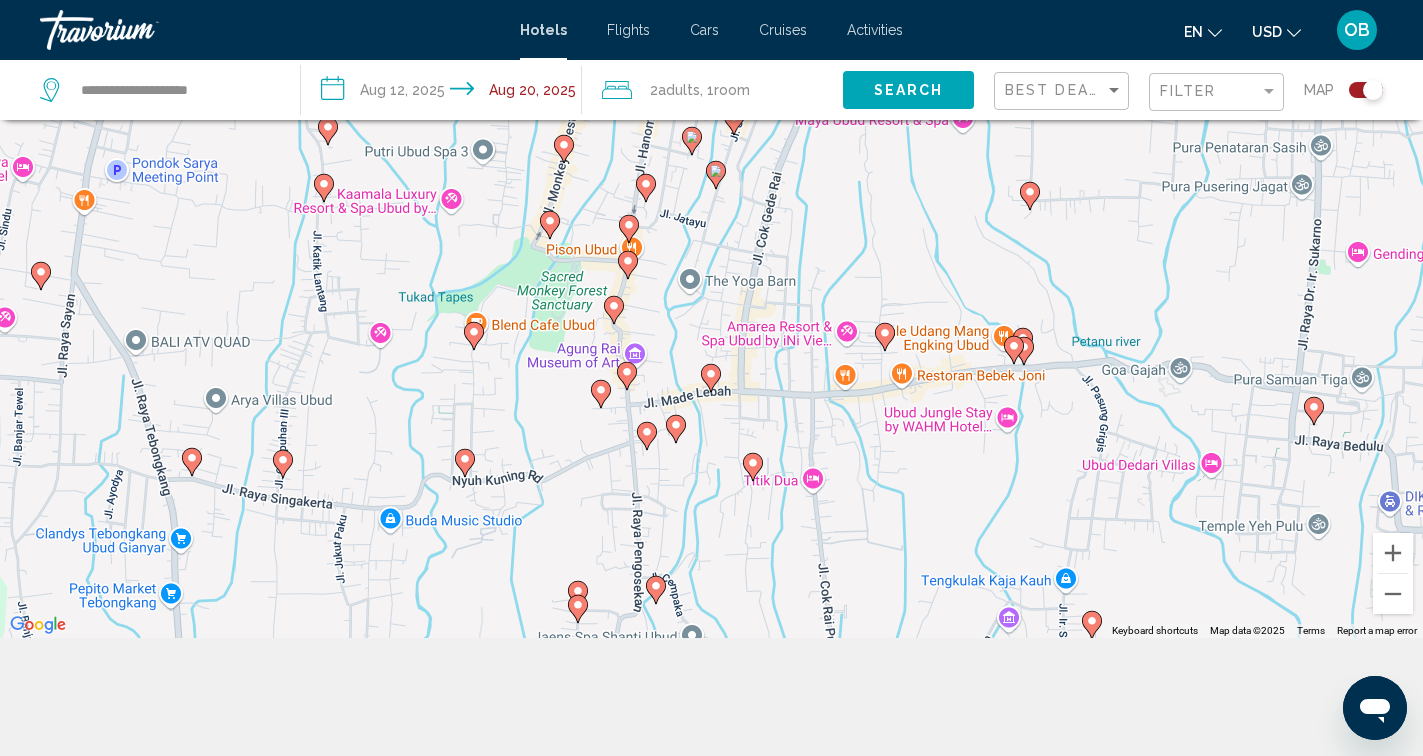 drag, startPoint x: 738, startPoint y: 348, endPoint x: 746, endPoint y: 418, distance: 70.45566 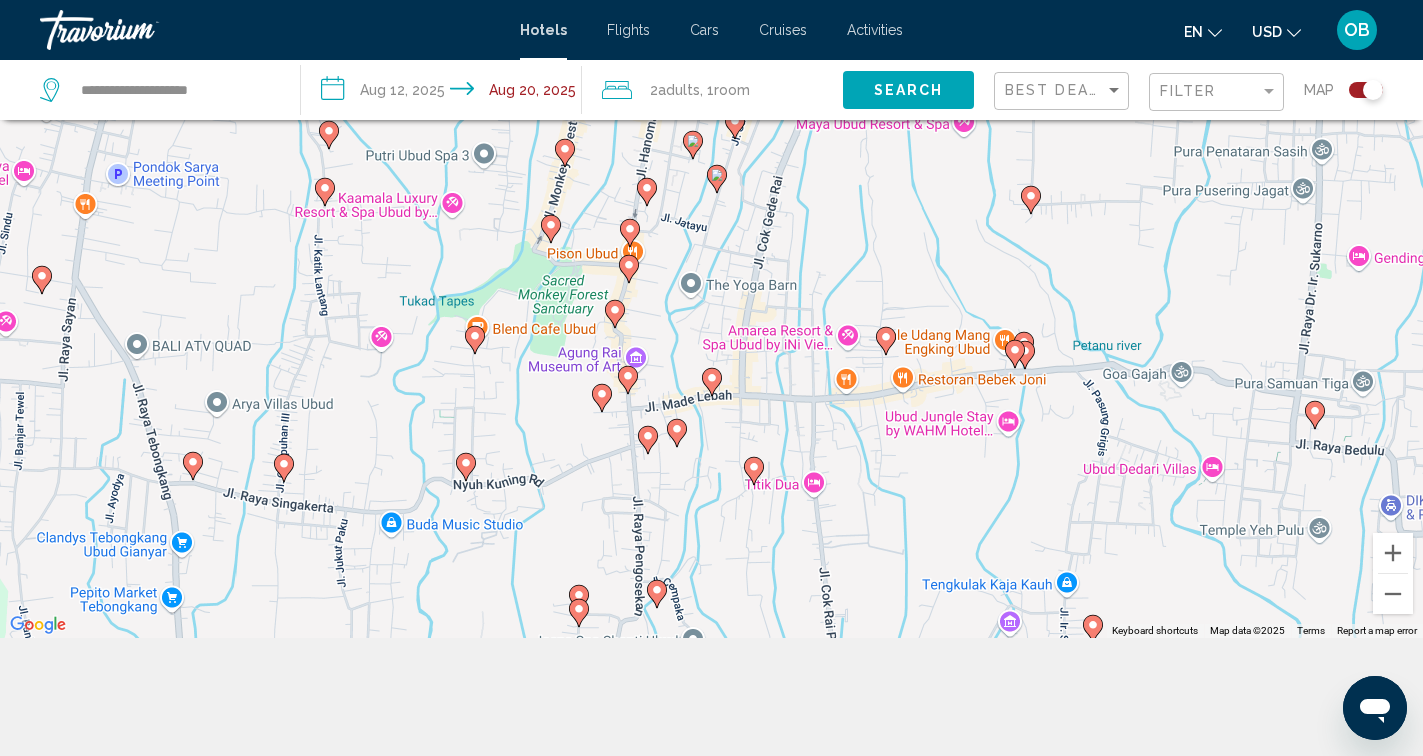 click 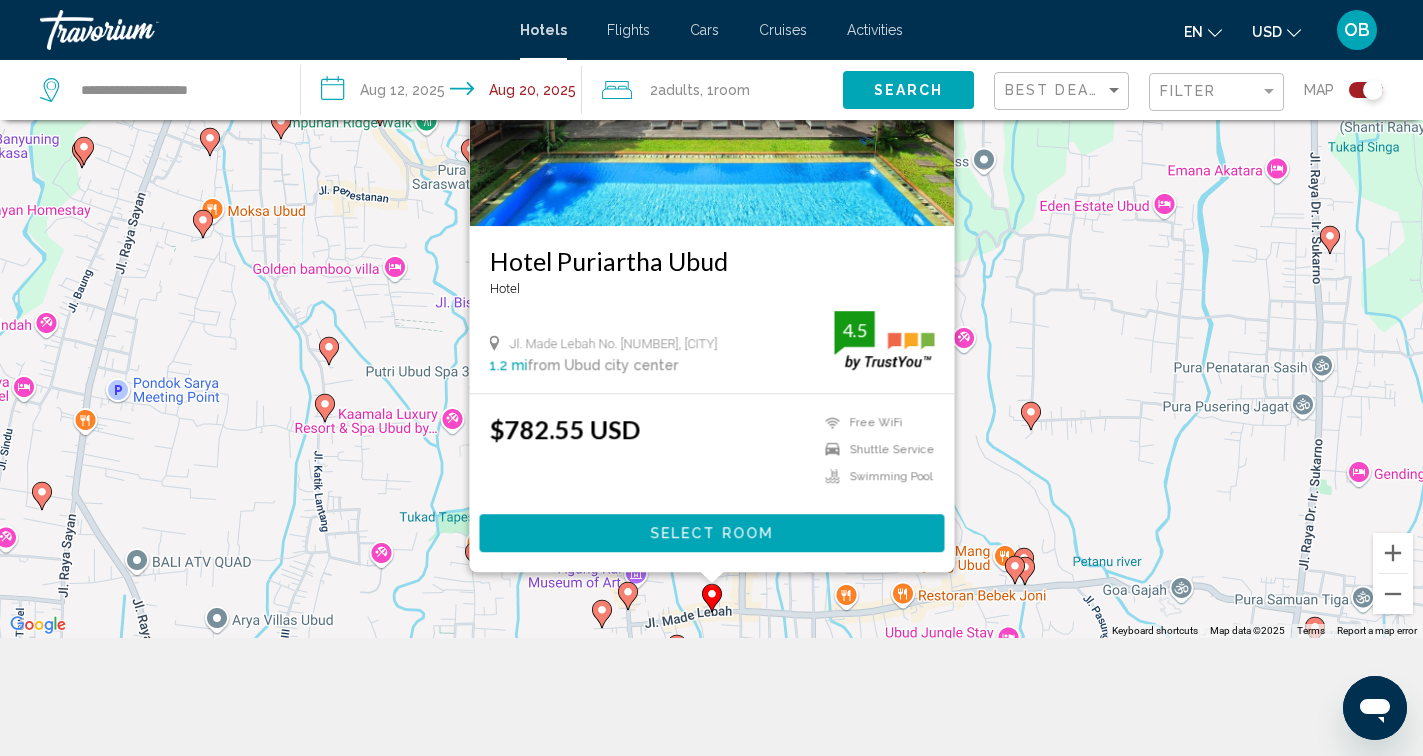 click on "Jl. Made Lebah No. [NUMBER], [CITY] [DISTANCE] from [CITY] city center from hotel [RATING] [PRICE]" at bounding box center (711, 260) 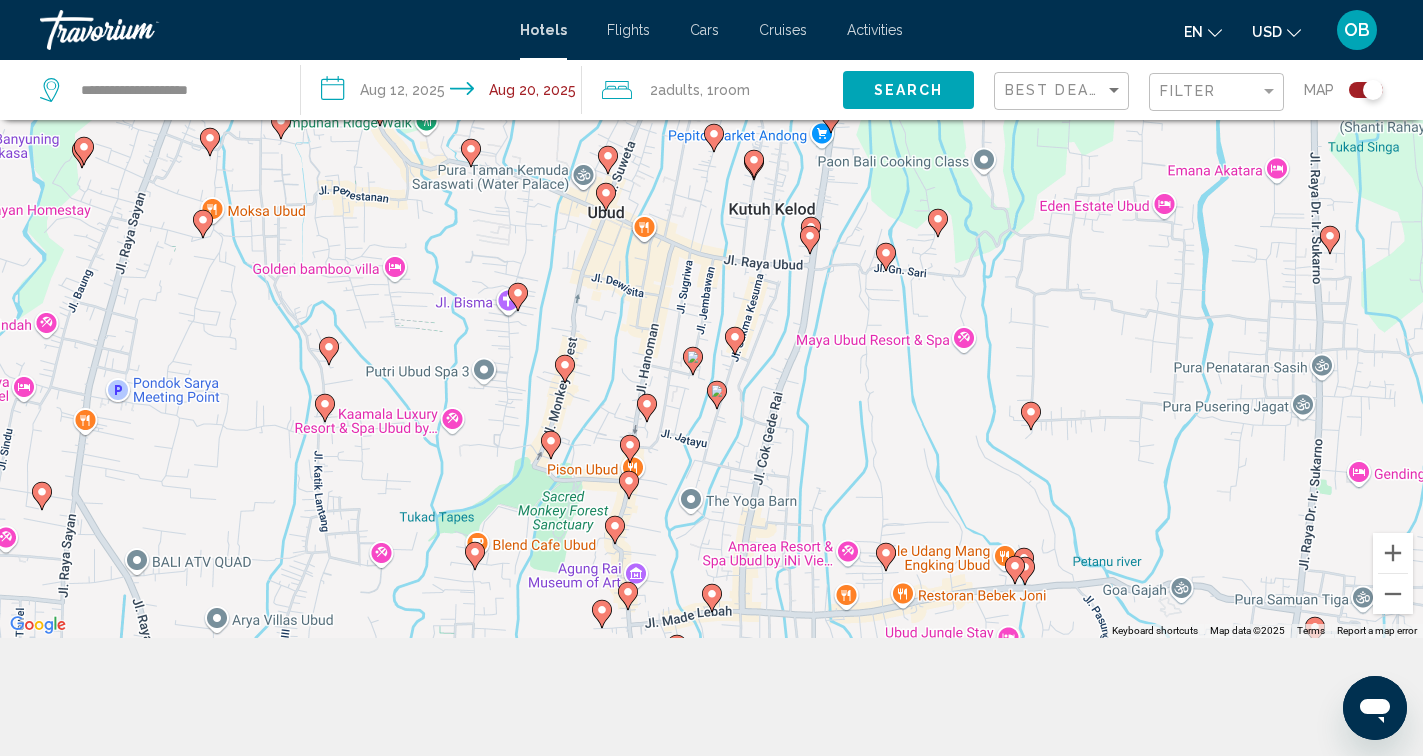 click 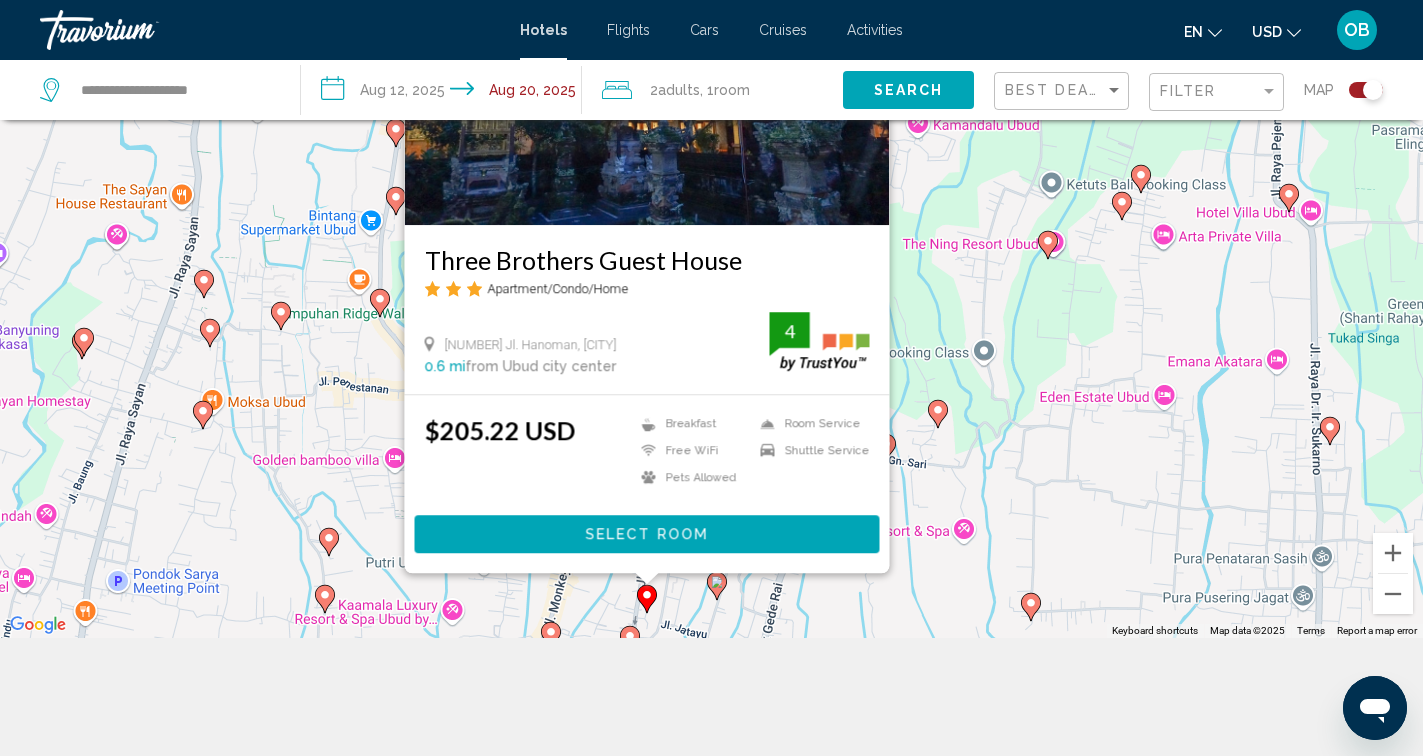 click on "[NUMBER] Jl. Hanoman, [CITY] [DISTANCE] from [CITY] city center from hotel [PRICE]" at bounding box center (711, 260) 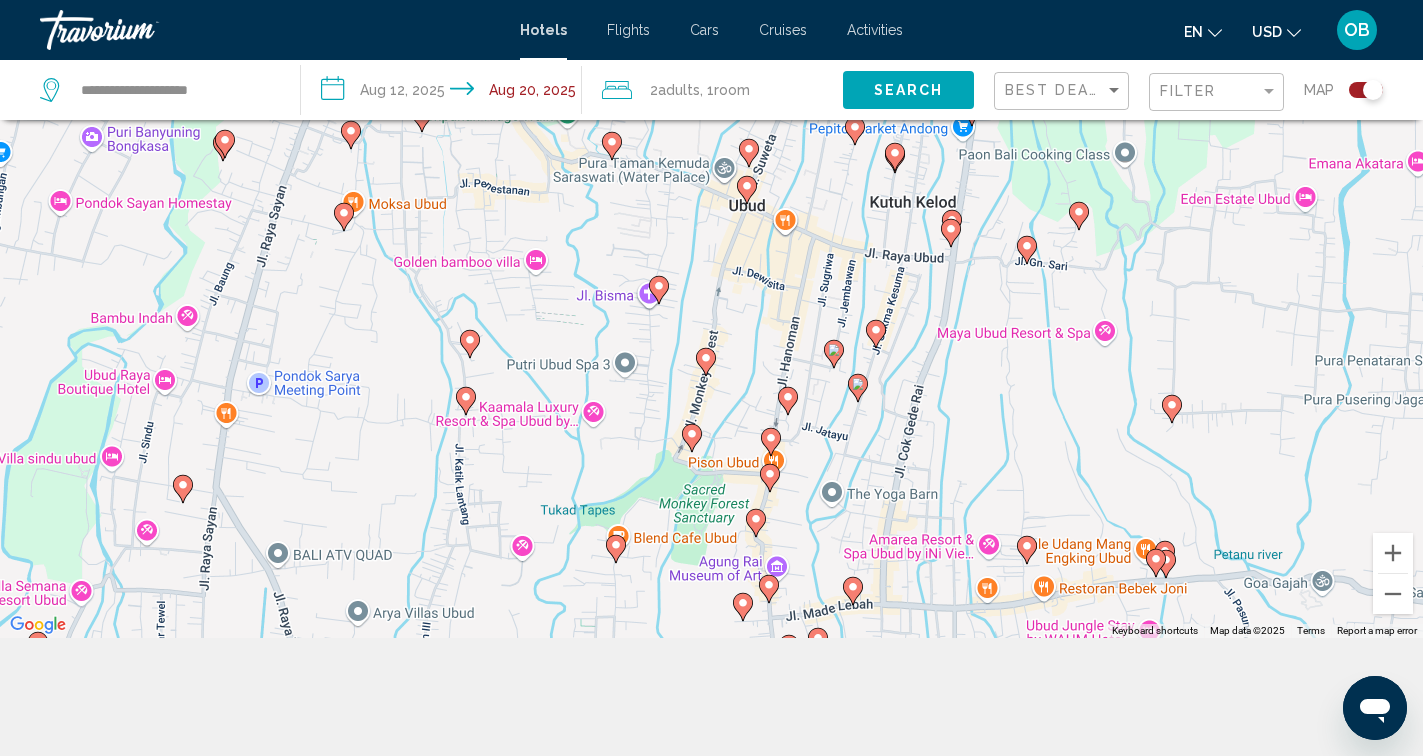 drag, startPoint x: 781, startPoint y: 534, endPoint x: 921, endPoint y: 333, distance: 244.95102 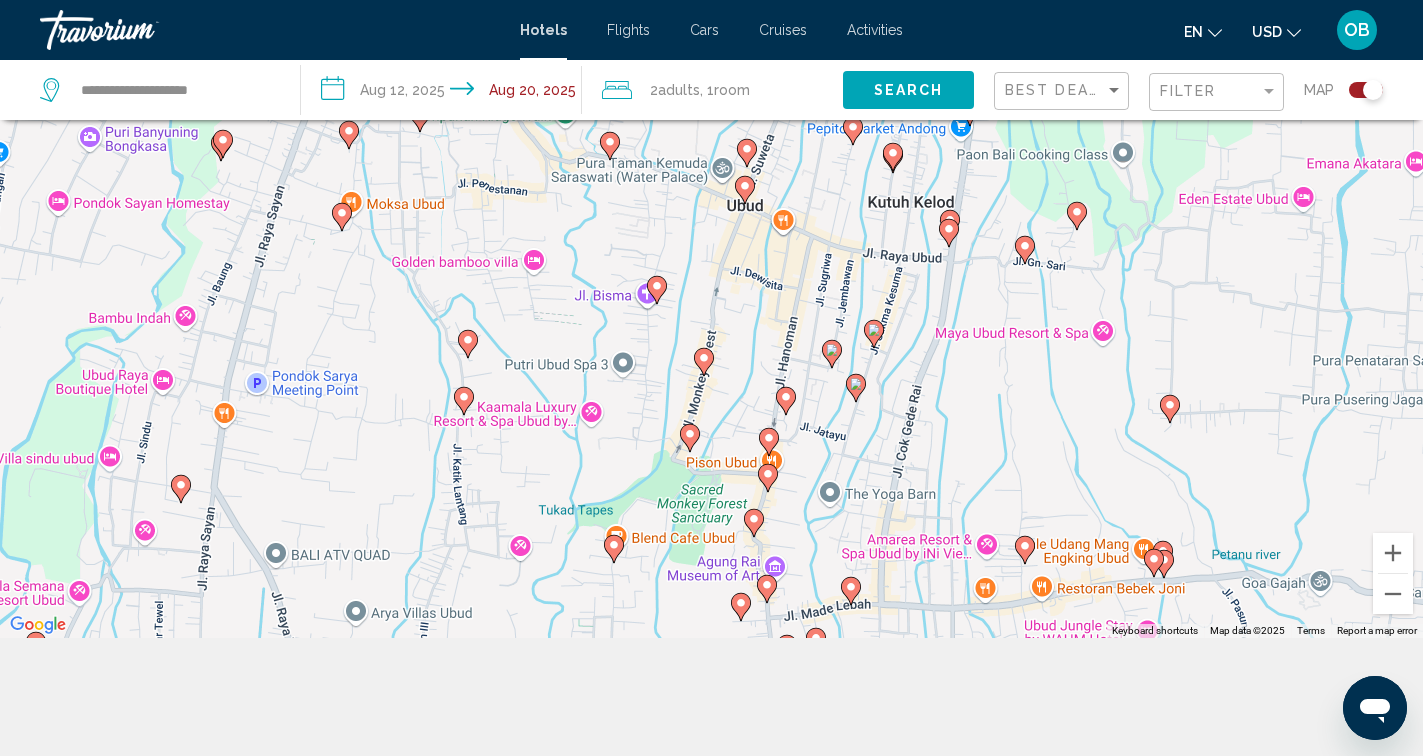 click 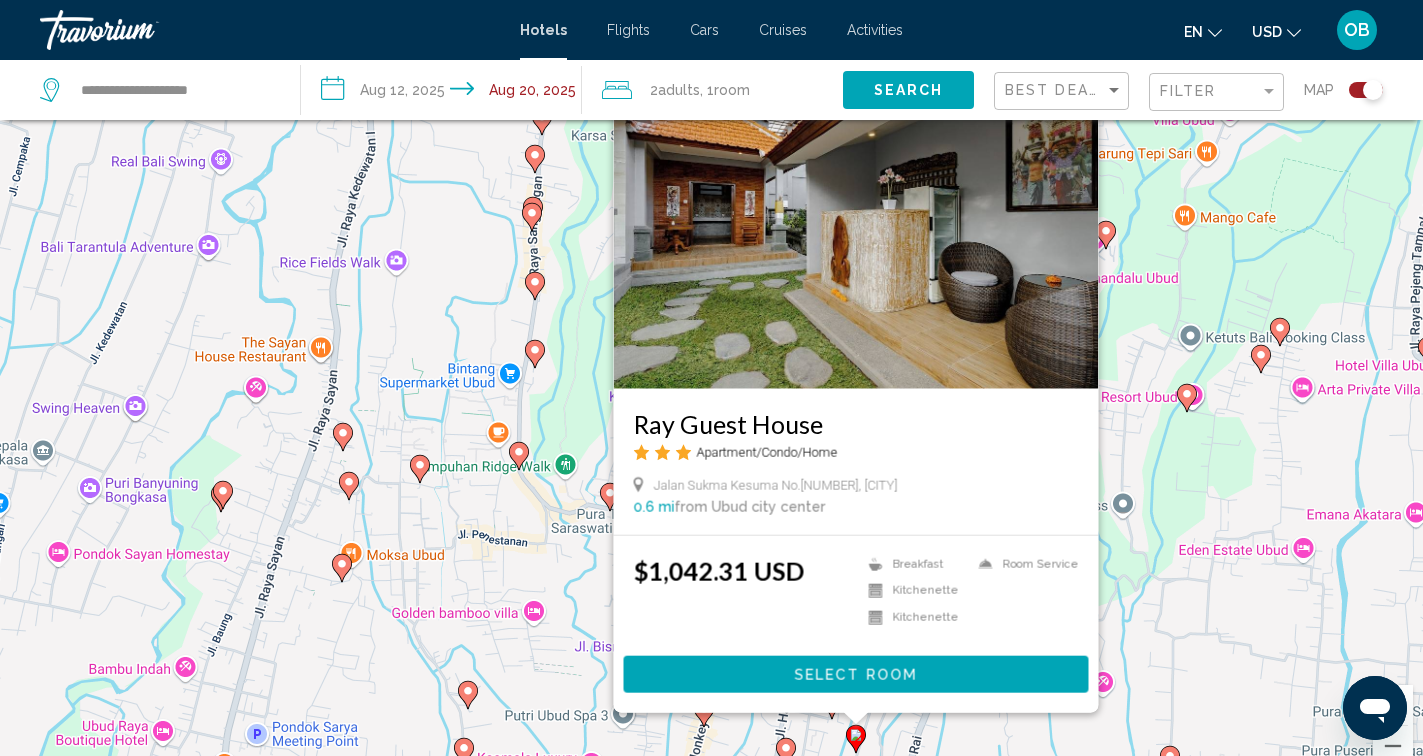 scroll, scrollTop: 100, scrollLeft: 0, axis: vertical 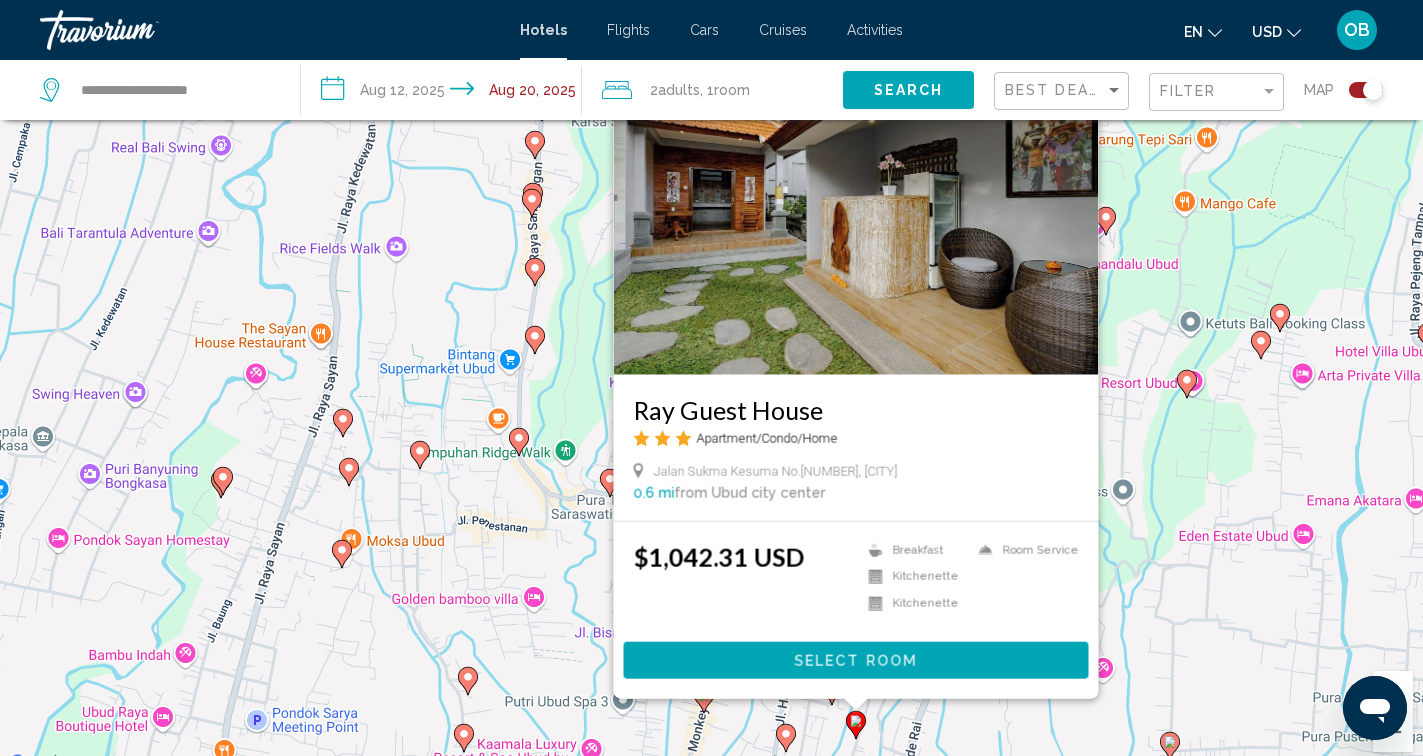 click on "Jalan Sukma Kesuma No.[NUMBER], [CITY] [DISTANCE] from [CITY] city center from hotel [PRICE]" at bounding box center [711, 398] 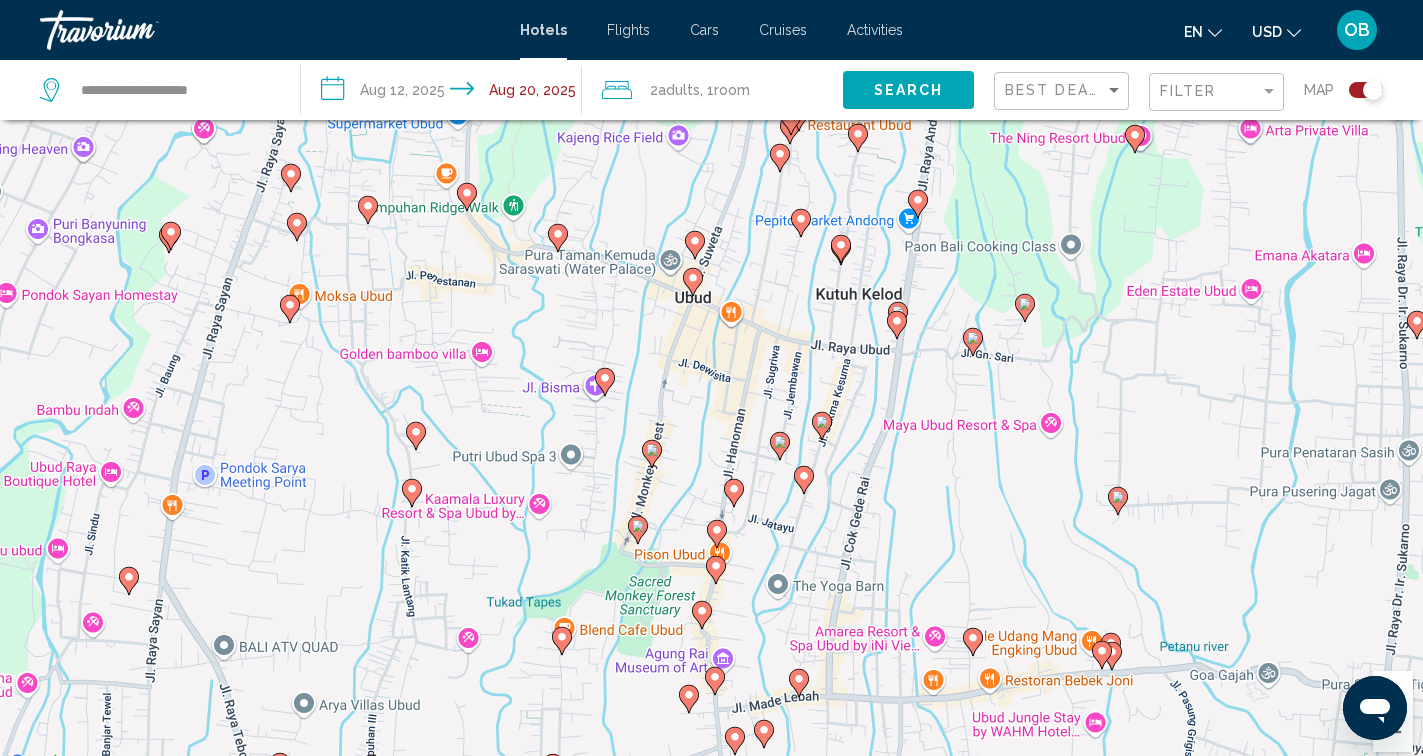 drag, startPoint x: 766, startPoint y: 615, endPoint x: 713, endPoint y: 358, distance: 262.40808 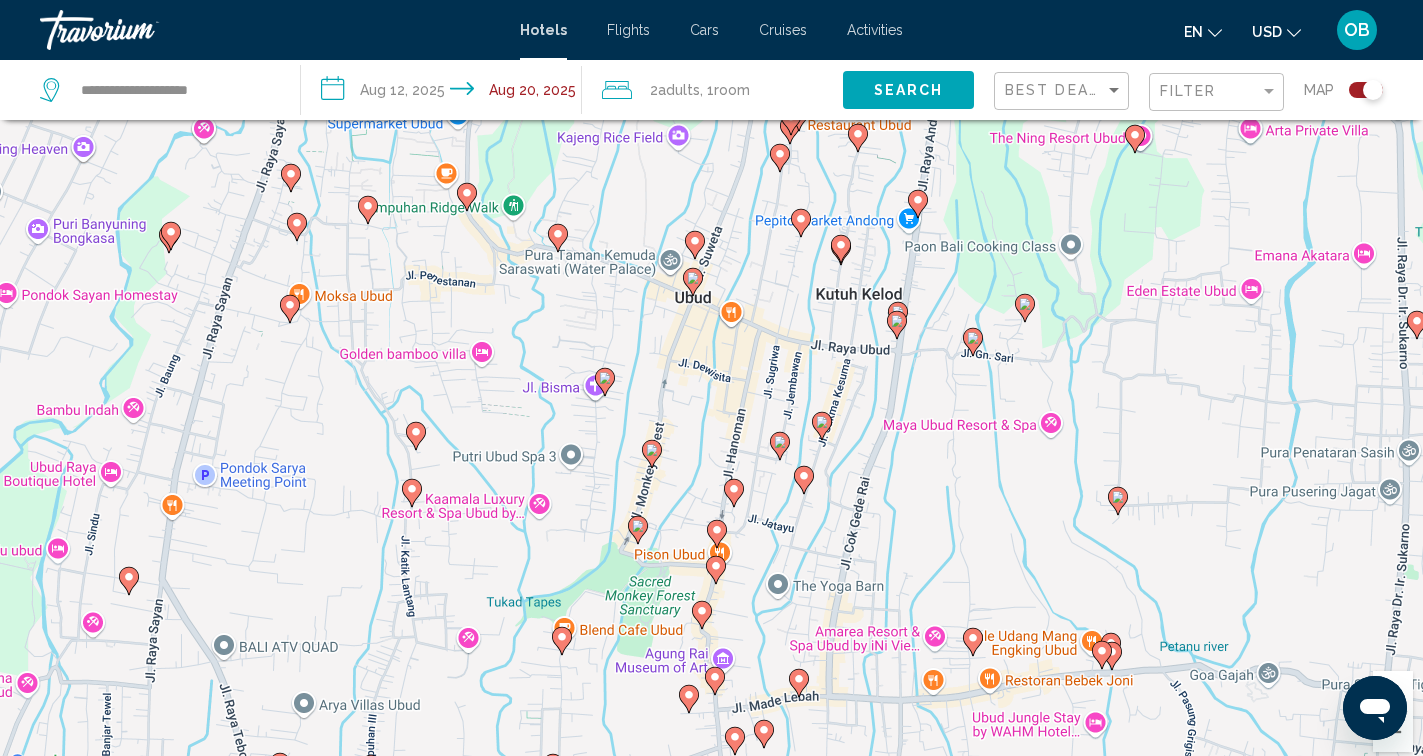 click on "To activate drag with keyboard, press Alt + Enter. Once in keyboard drag state, use the arrow keys to move the marker. To complete the drag, press the Enter key. To cancel, press Escape." at bounding box center (711, 398) 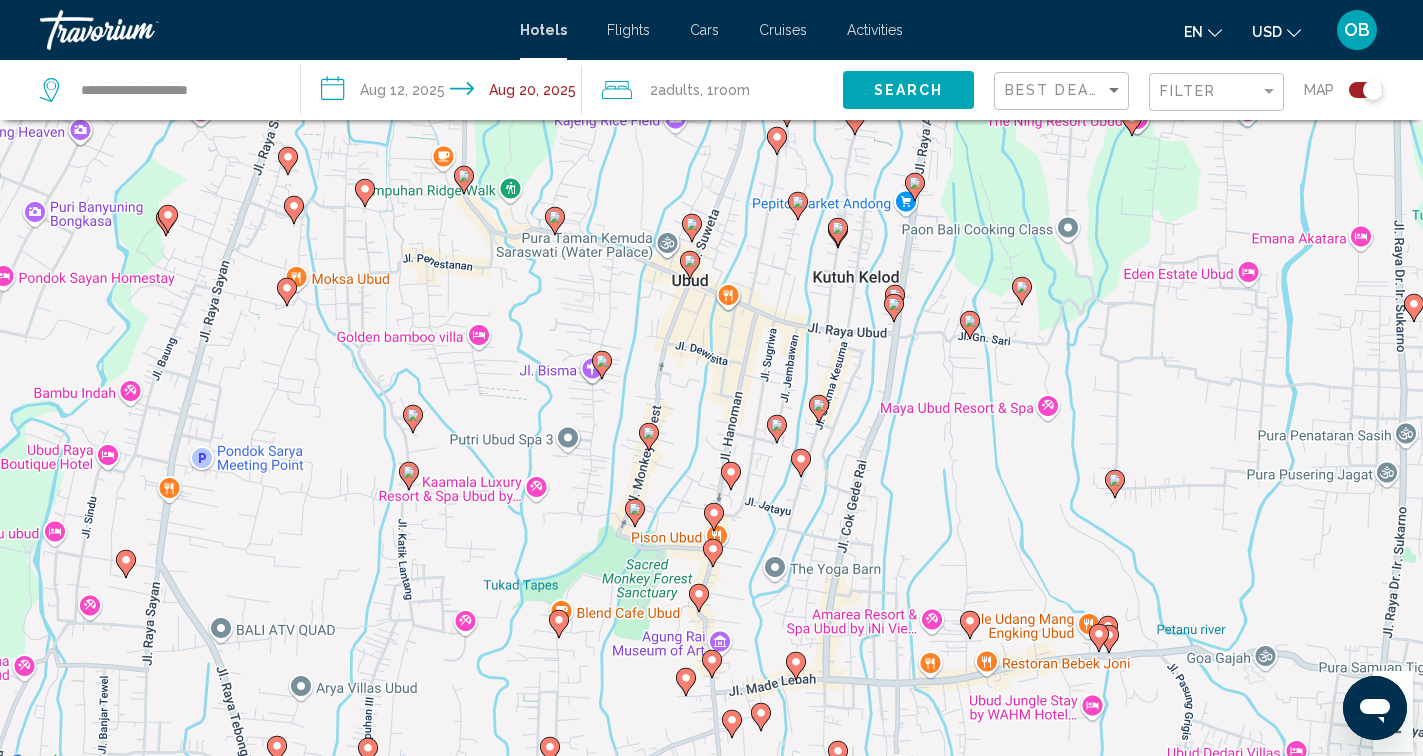 click 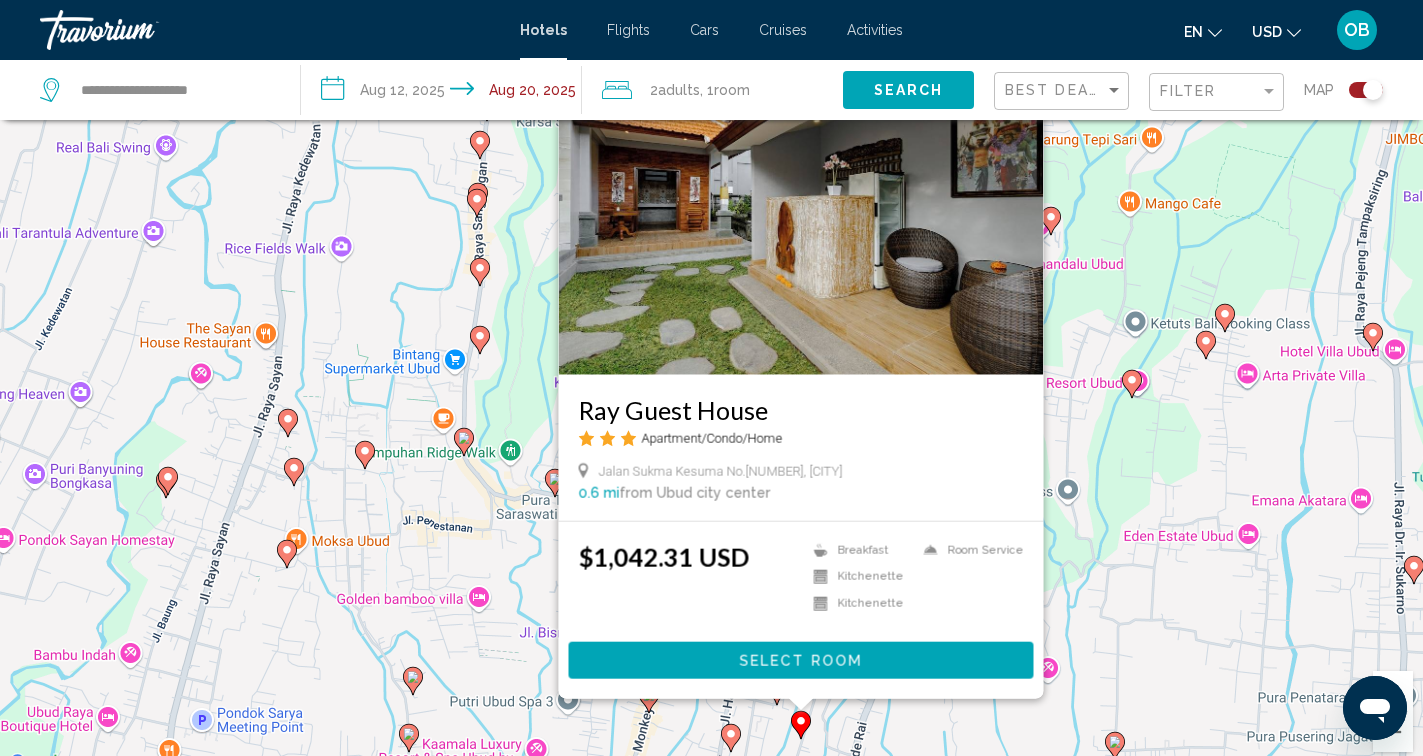 click on "Jalan Sukma Kesuma No.[NUMBER], [CITY] [DISTANCE] from [CITY] city center from hotel [PRICE]" at bounding box center (711, 398) 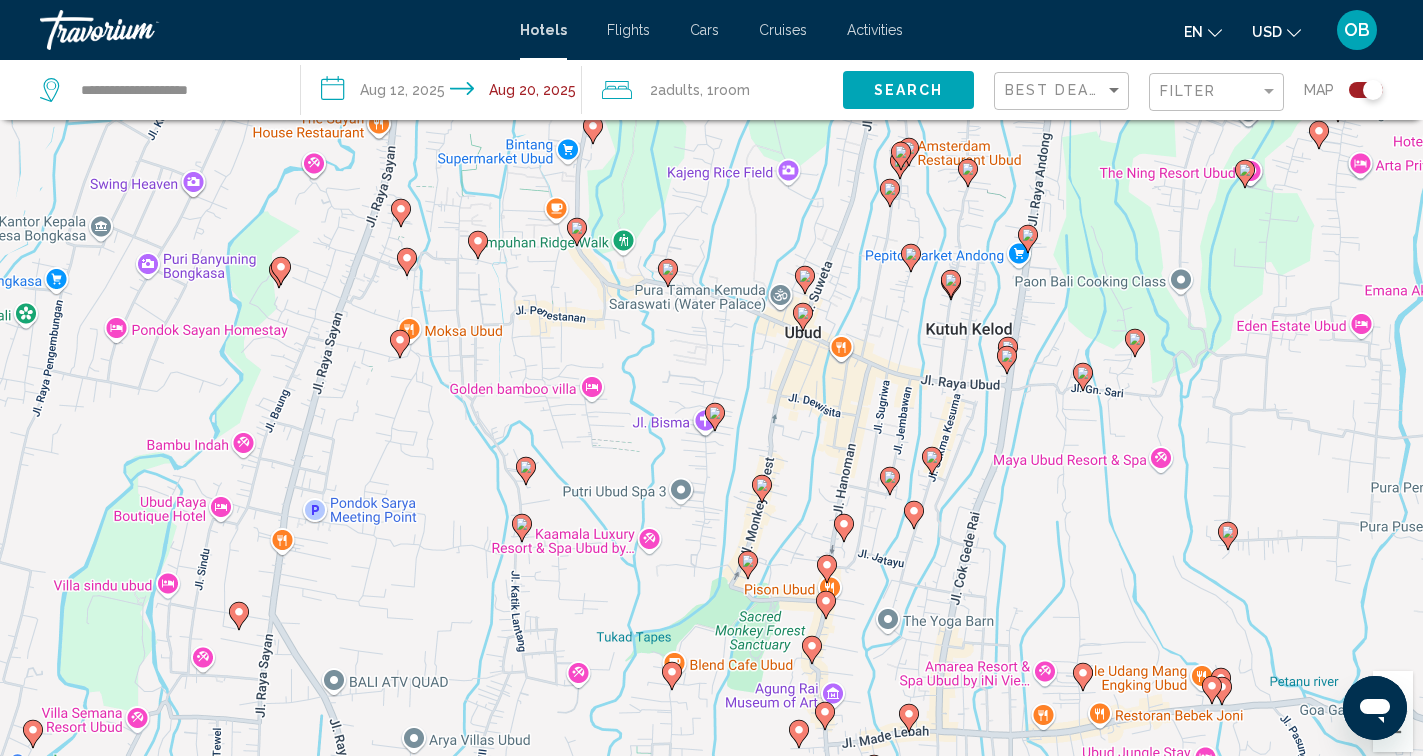 drag, startPoint x: 849, startPoint y: 604, endPoint x: 959, endPoint y: 398, distance: 233.52943 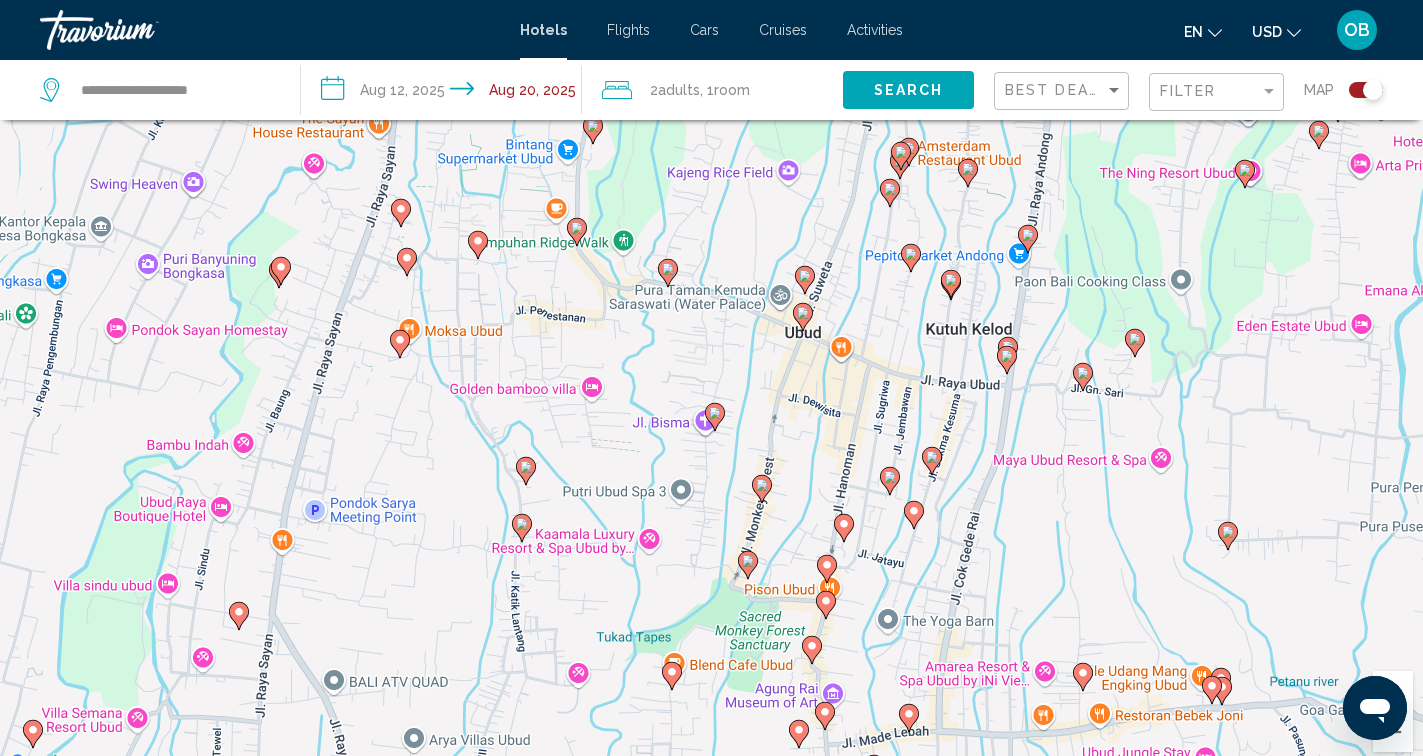 click on "To activate drag with keyboard, press Alt + Enter. Once in keyboard drag state, use the arrow keys to move the marker. To complete the drag, press the Enter key. To cancel, press Escape." at bounding box center (711, 398) 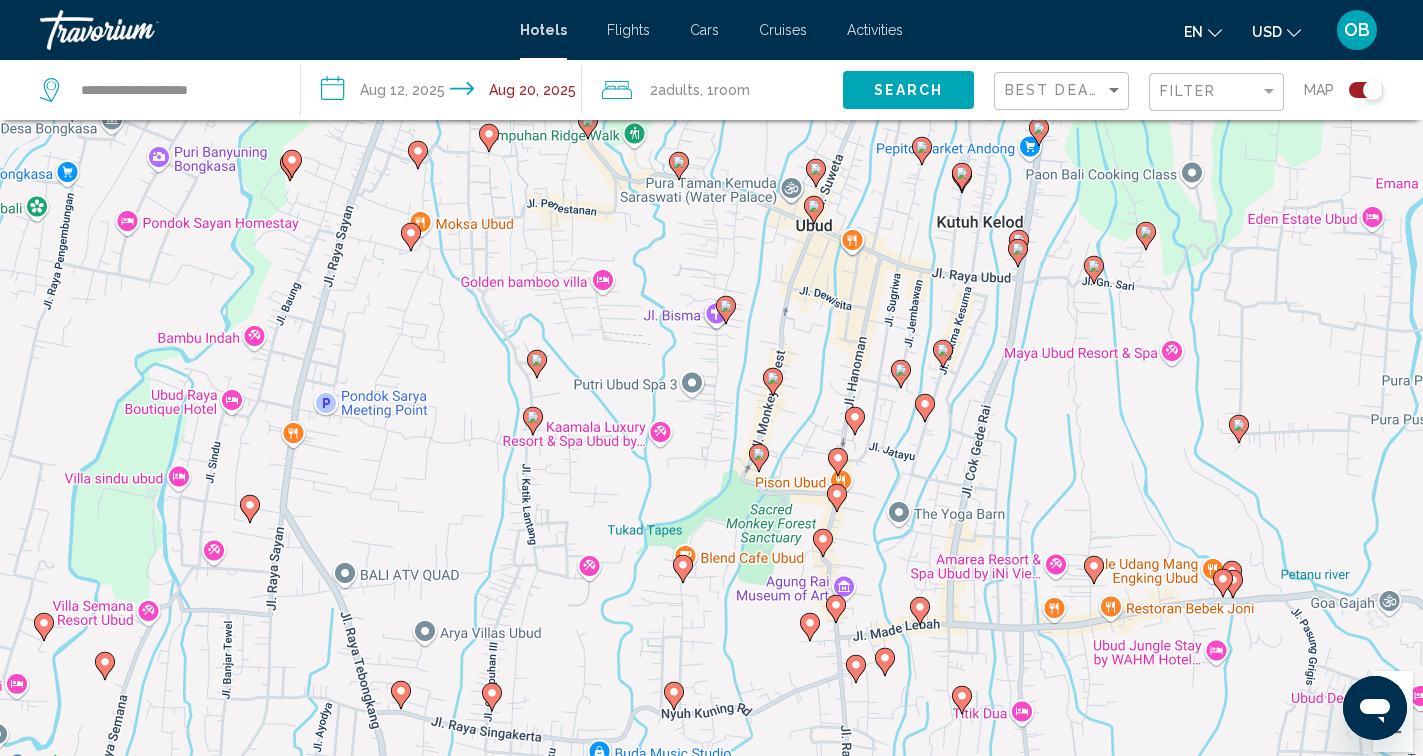 drag, startPoint x: 849, startPoint y: 627, endPoint x: 862, endPoint y: 497, distance: 130.64838 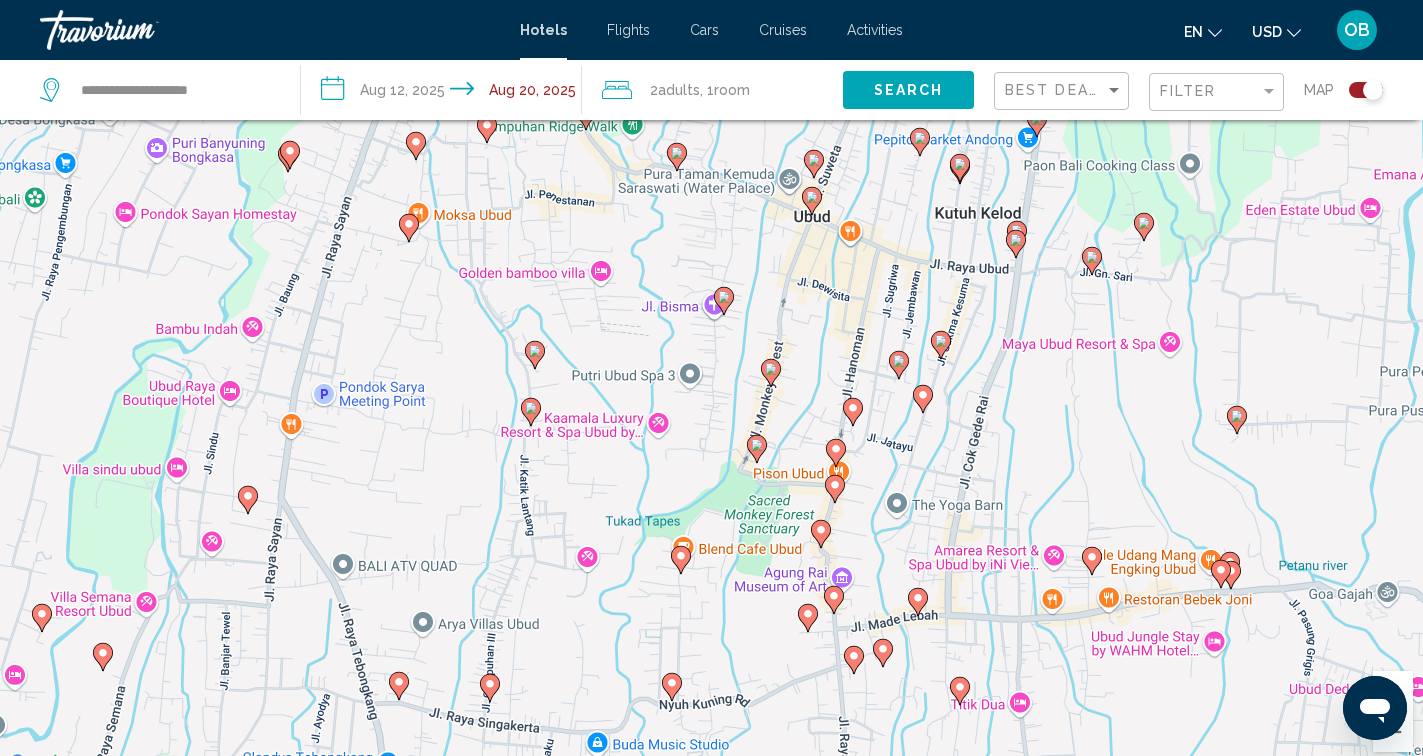 click 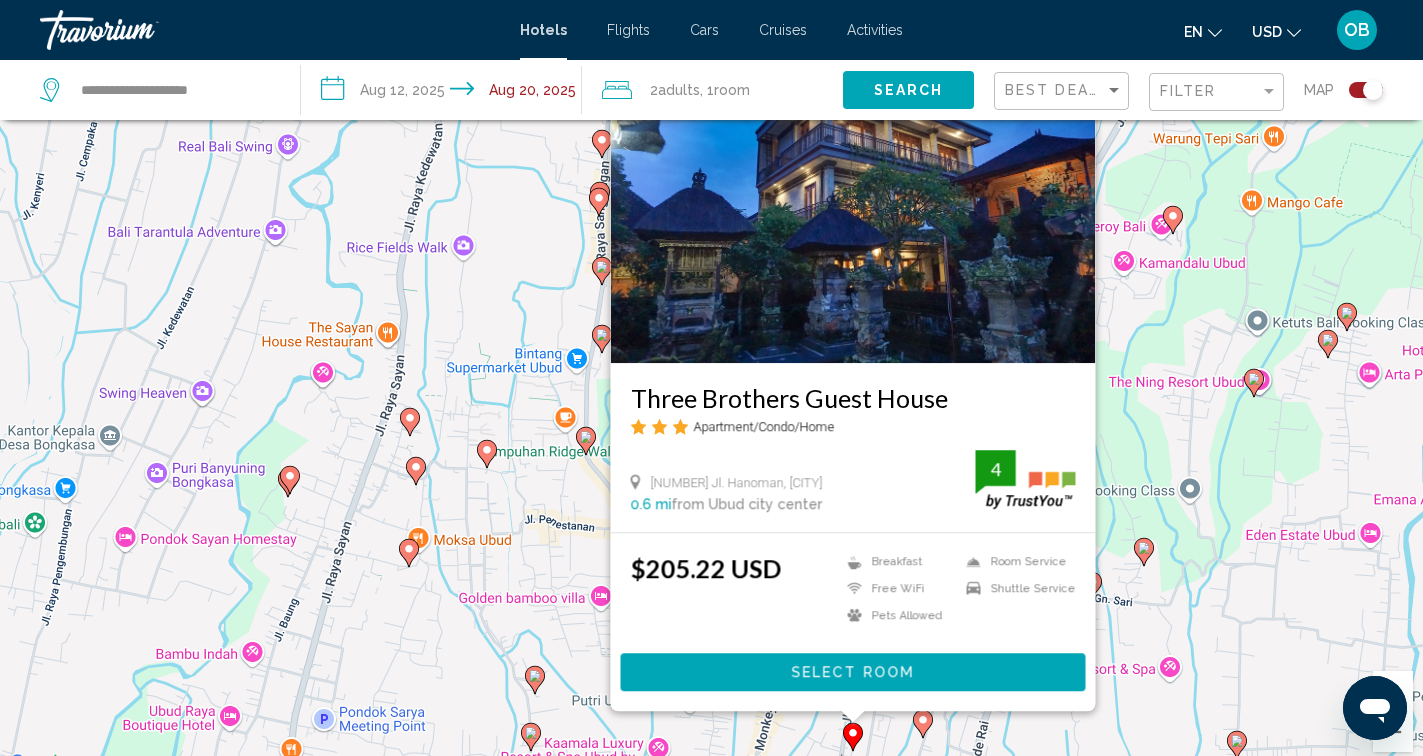 click 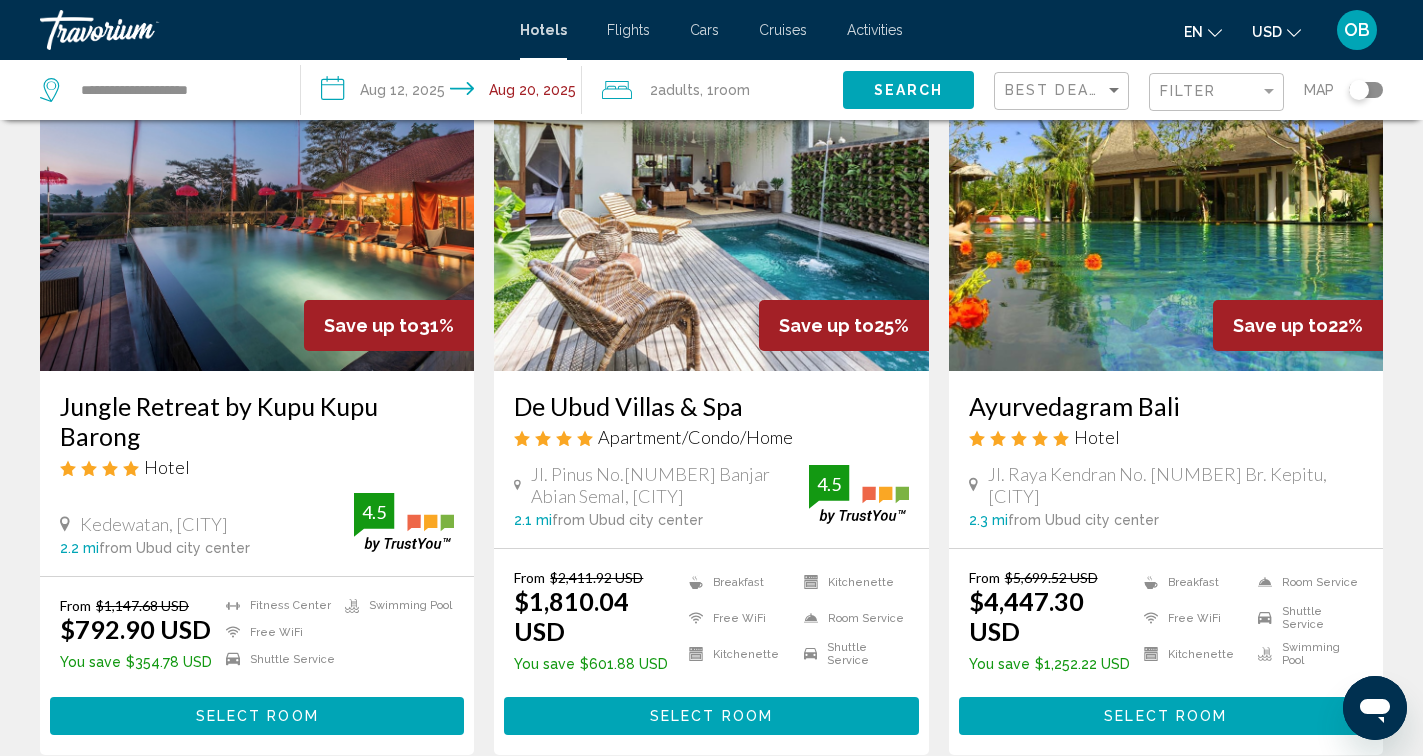 scroll, scrollTop: 140, scrollLeft: 0, axis: vertical 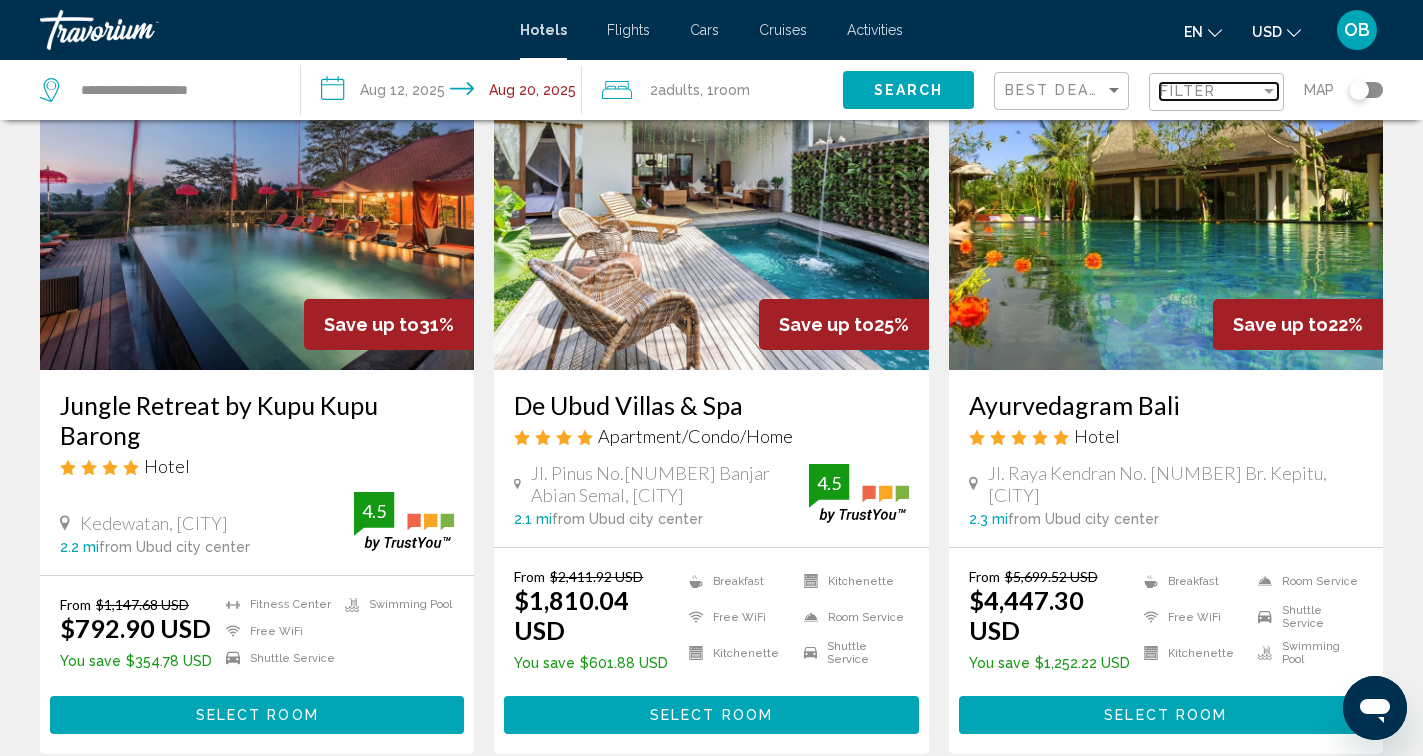 click at bounding box center (1269, 91) 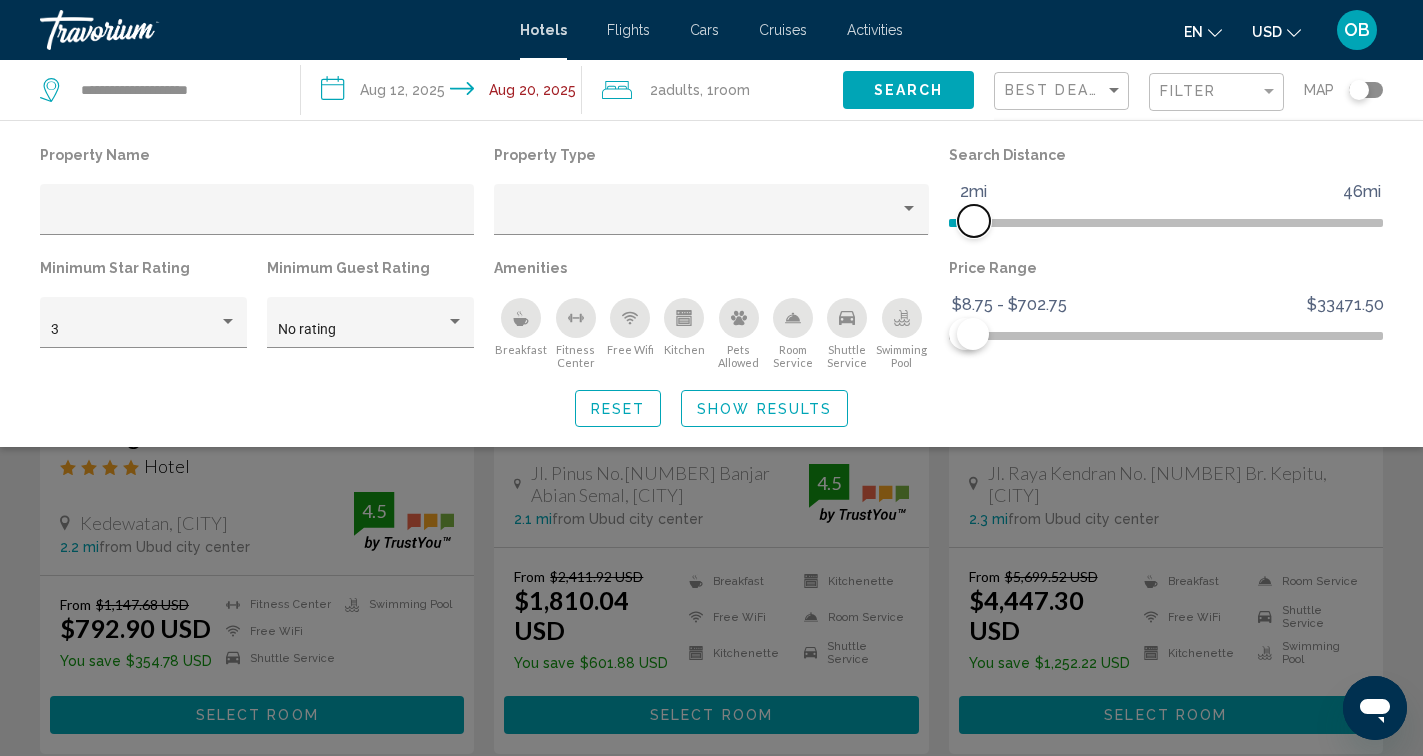 drag, startPoint x: 989, startPoint y: 219, endPoint x: 972, endPoint y: 221, distance: 17.117243 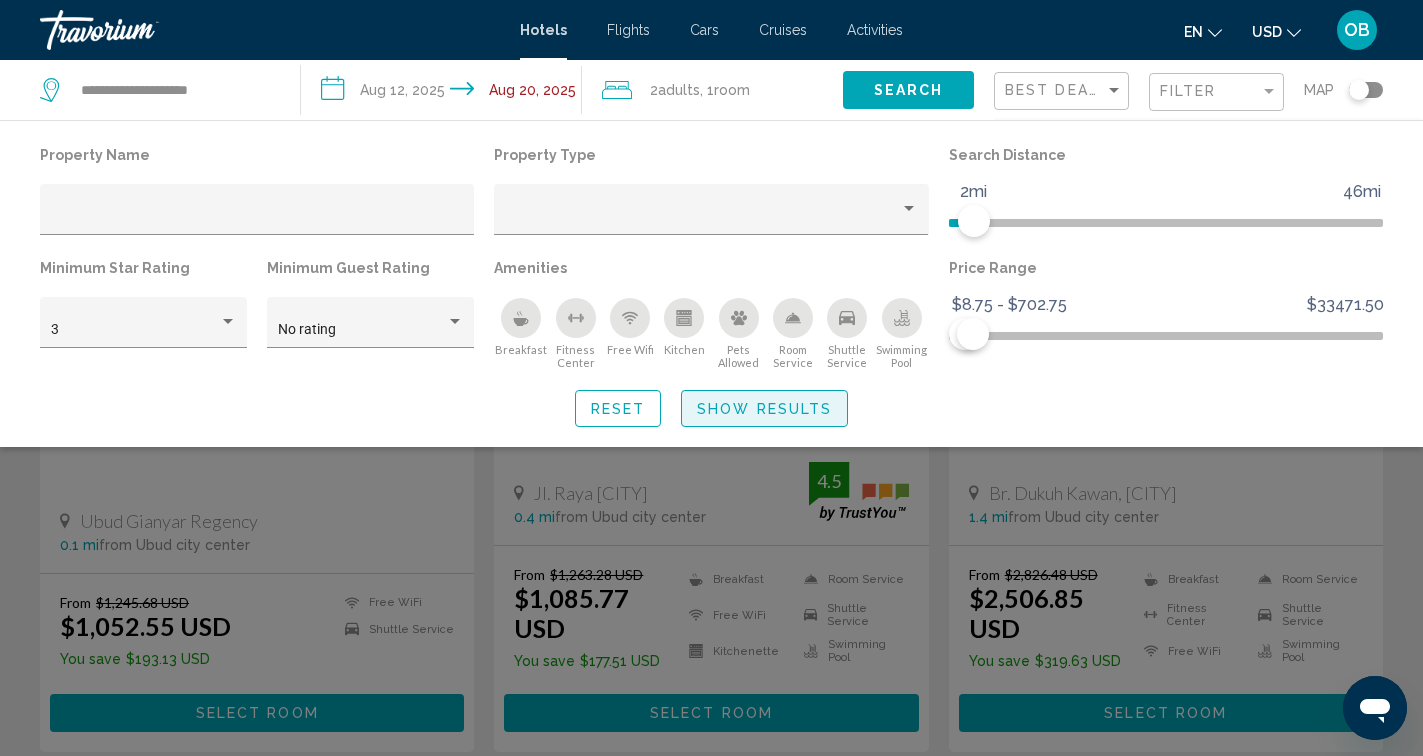 click on "Show Results" 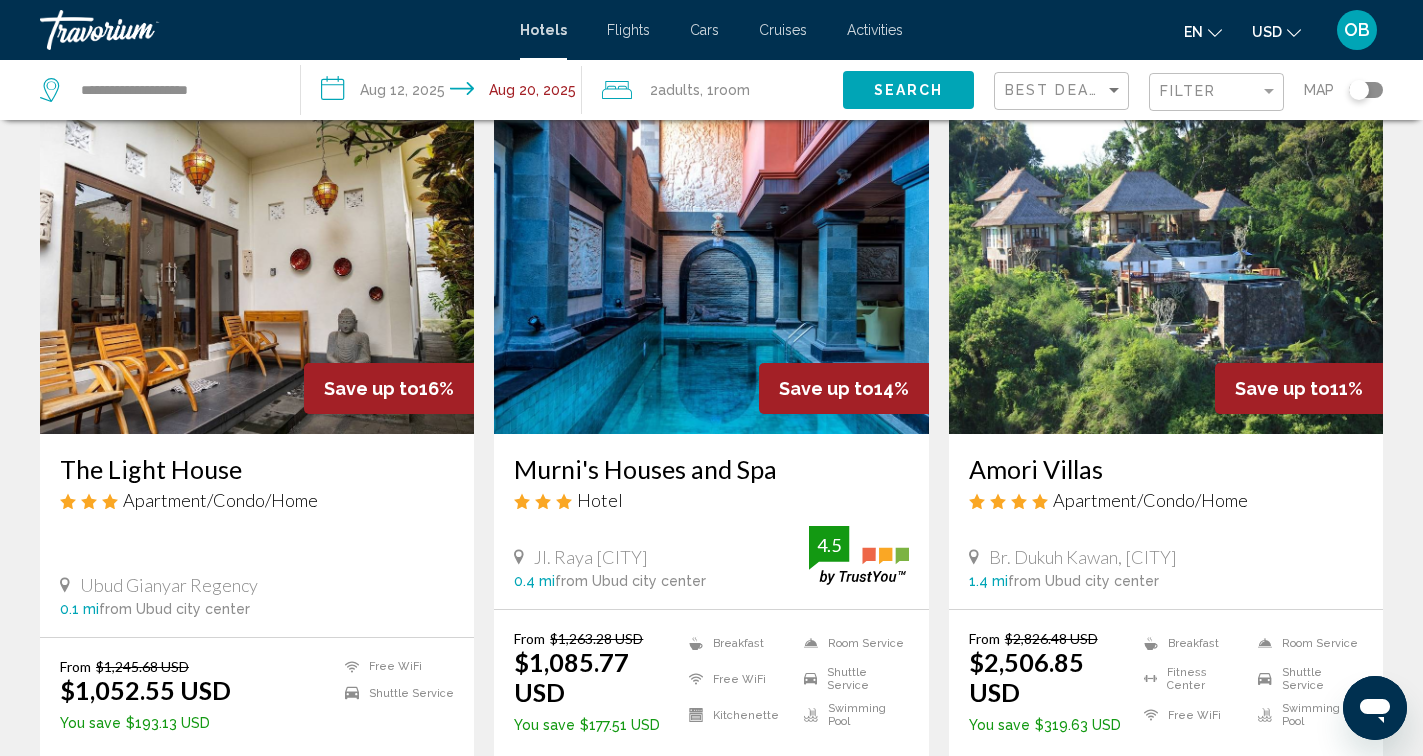 scroll, scrollTop: 84, scrollLeft: 0, axis: vertical 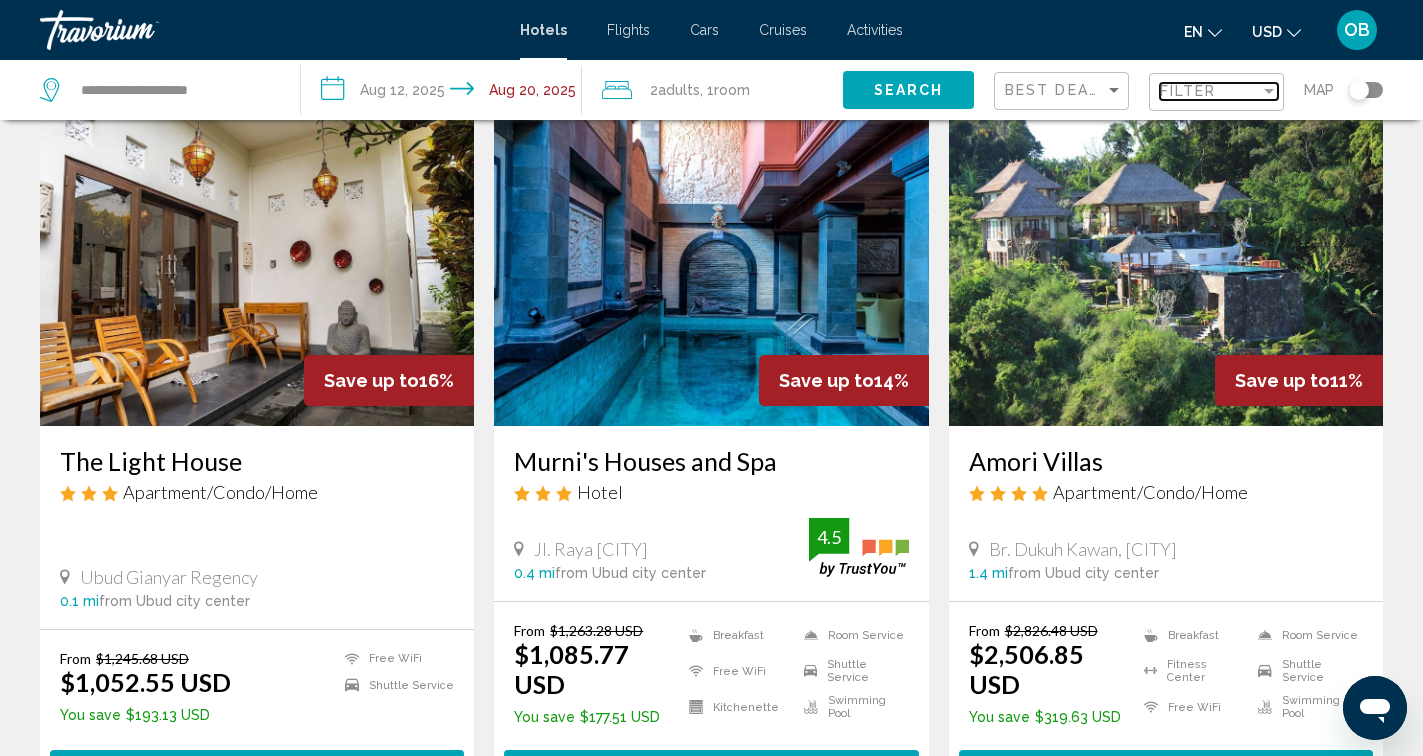 click on "Filter" at bounding box center [1210, 91] 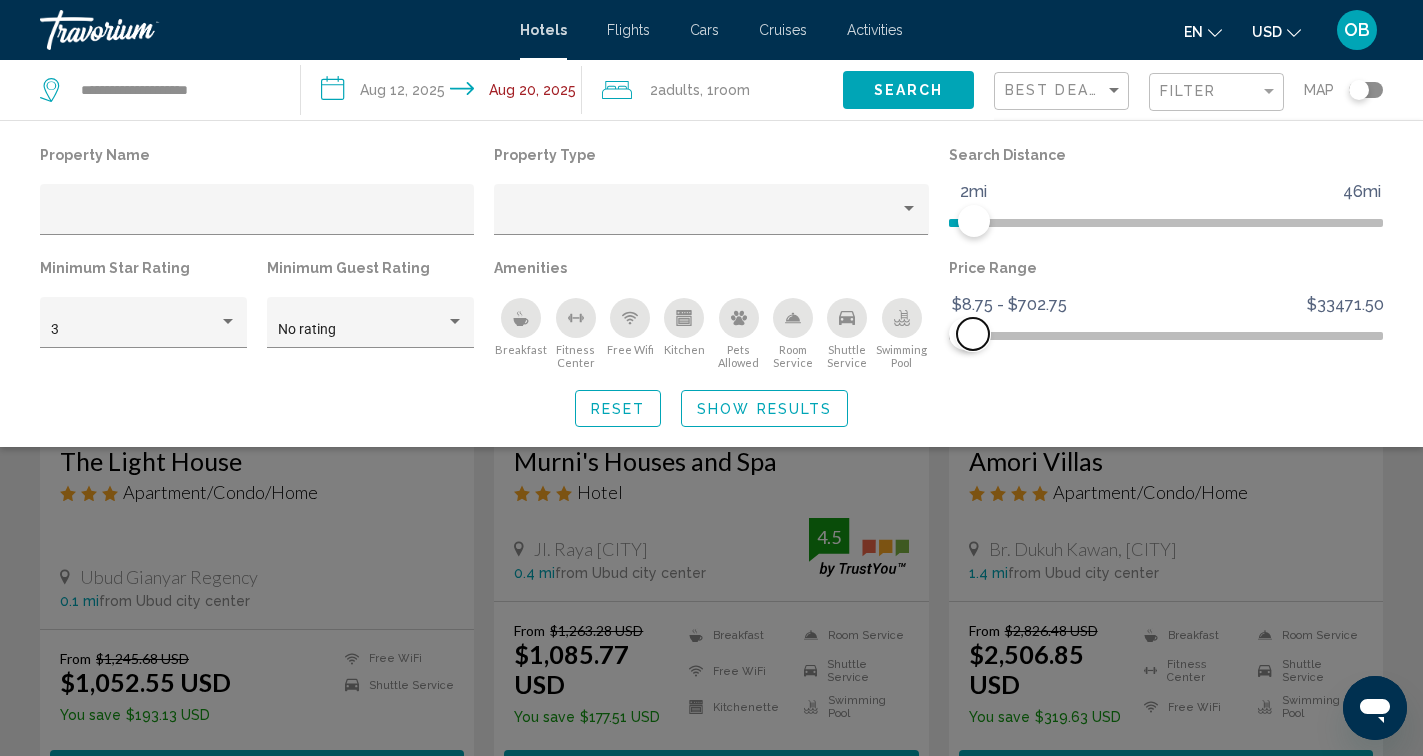 click 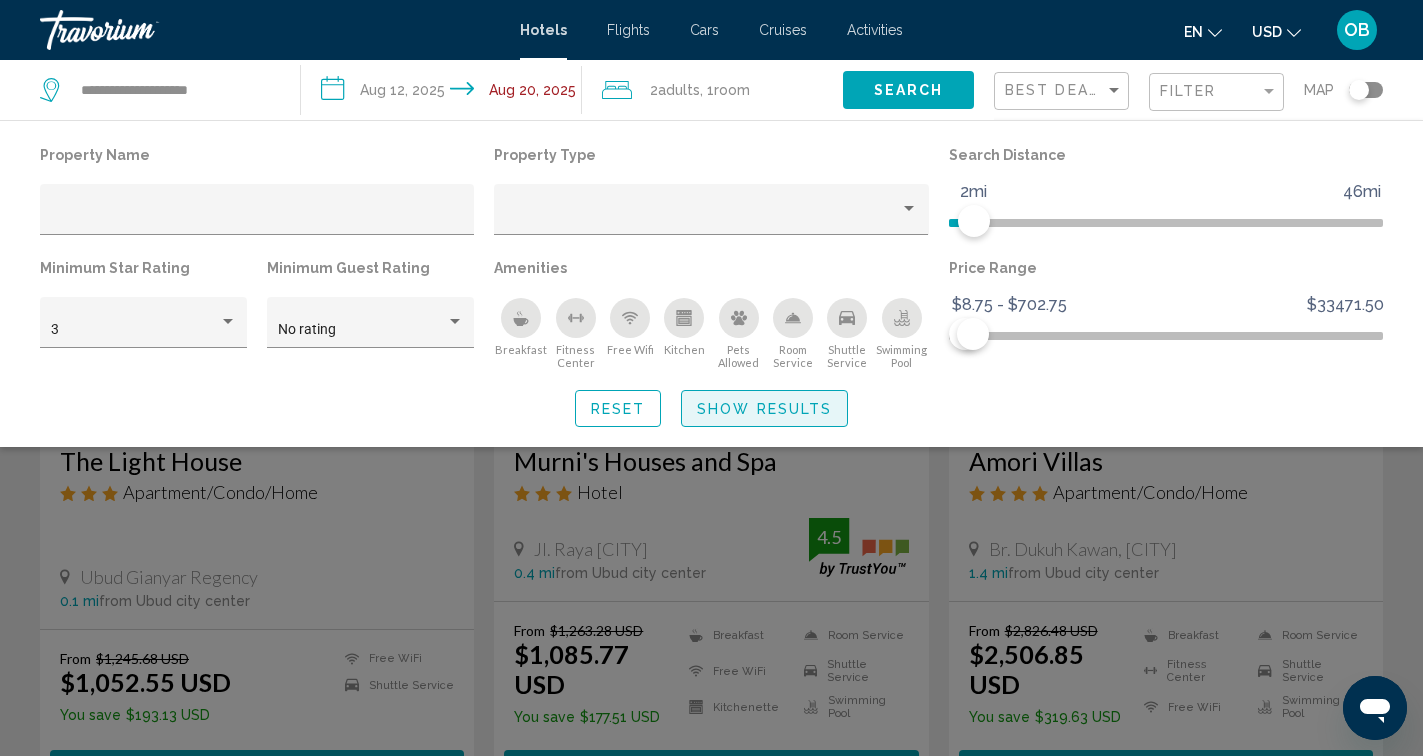 click on "Show Results" 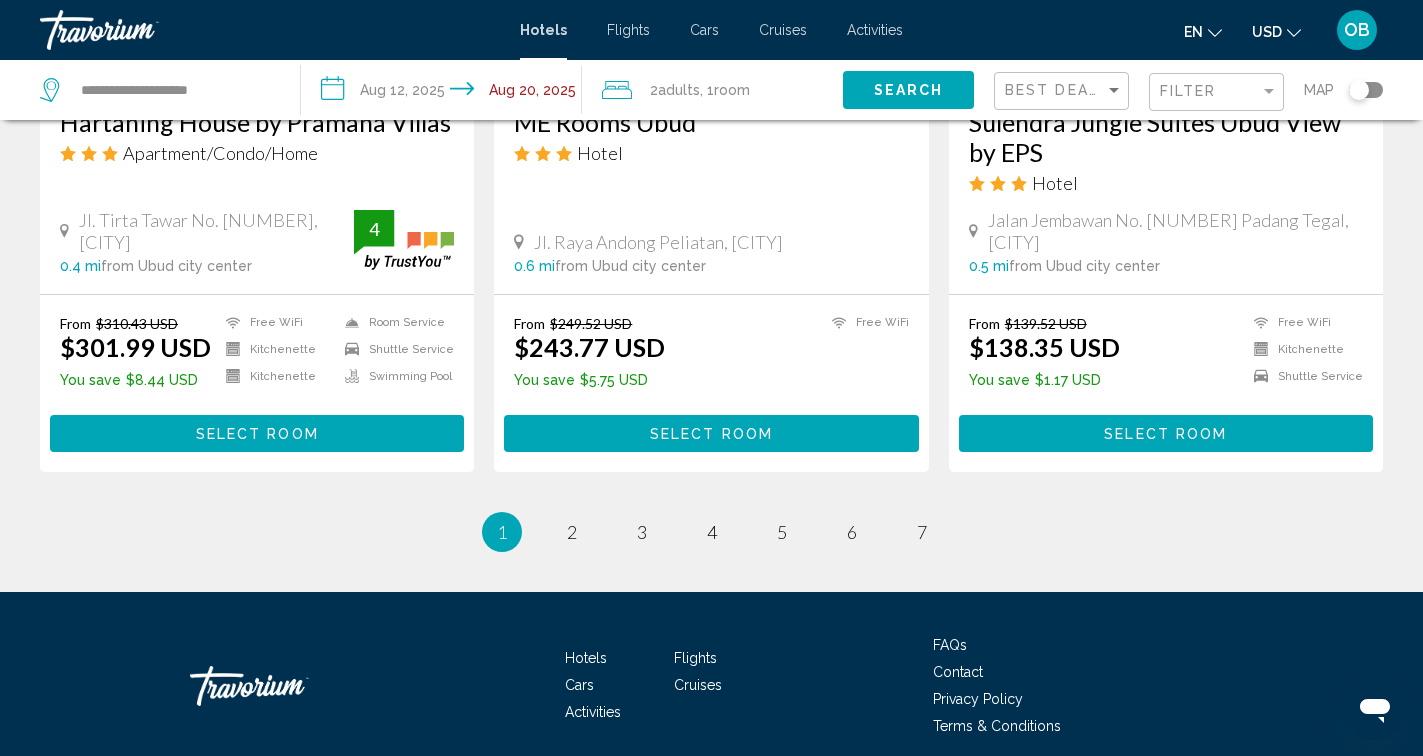 scroll, scrollTop: 2717, scrollLeft: 0, axis: vertical 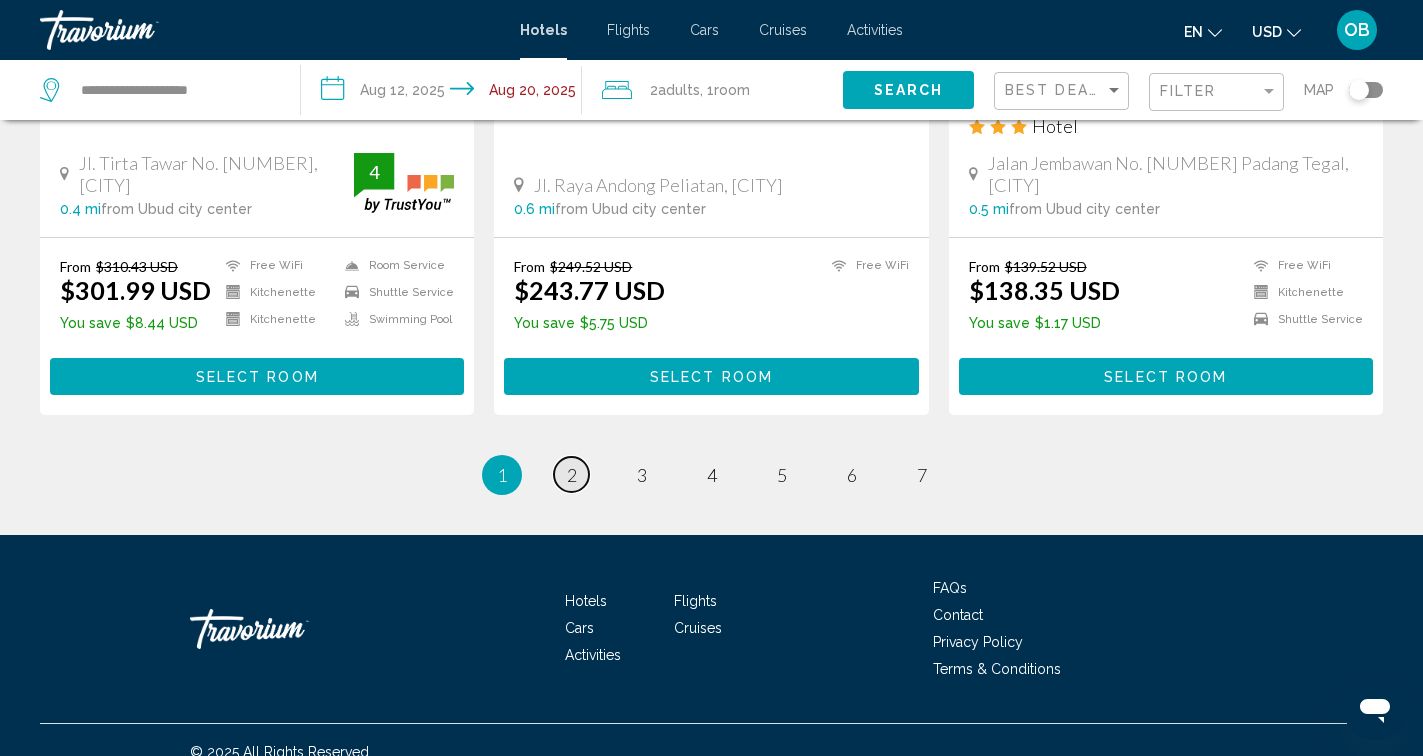 click on "2" at bounding box center [572, 475] 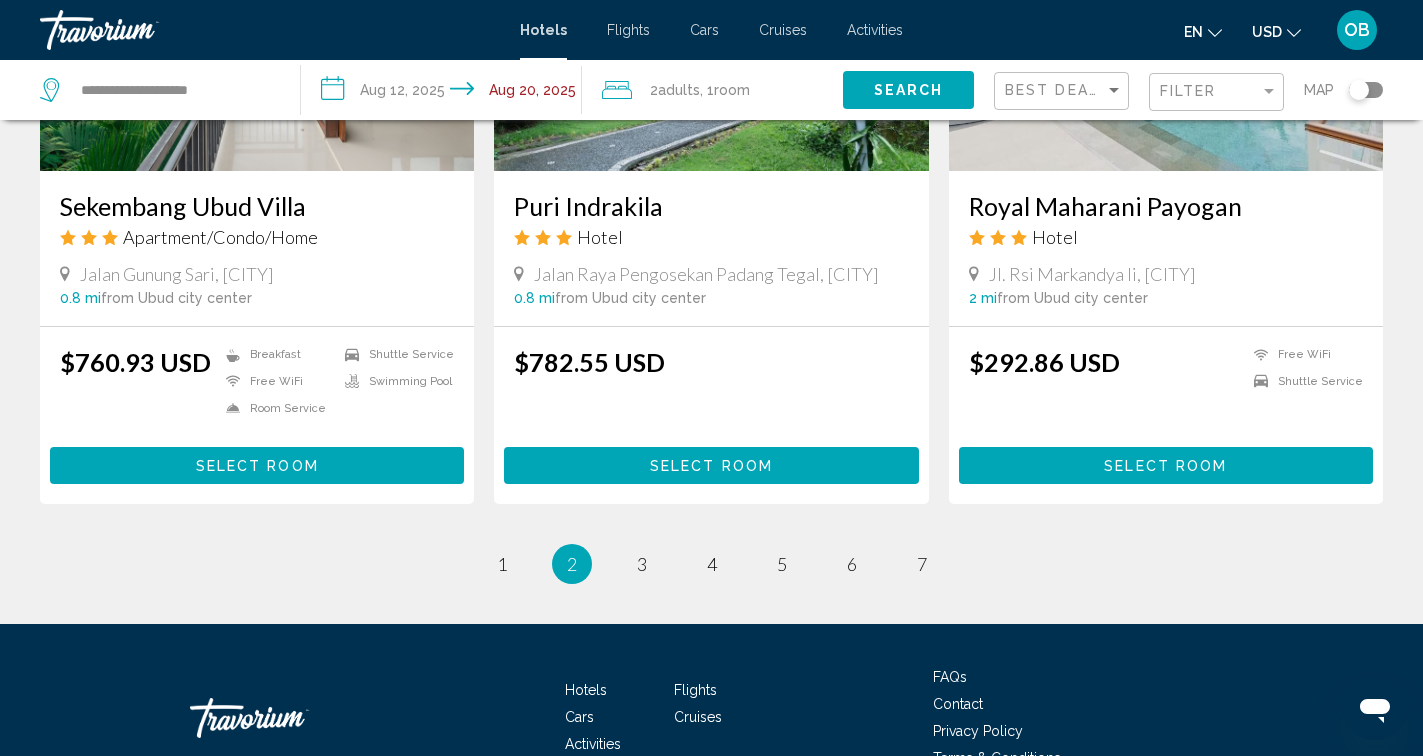 scroll, scrollTop: 2693, scrollLeft: 0, axis: vertical 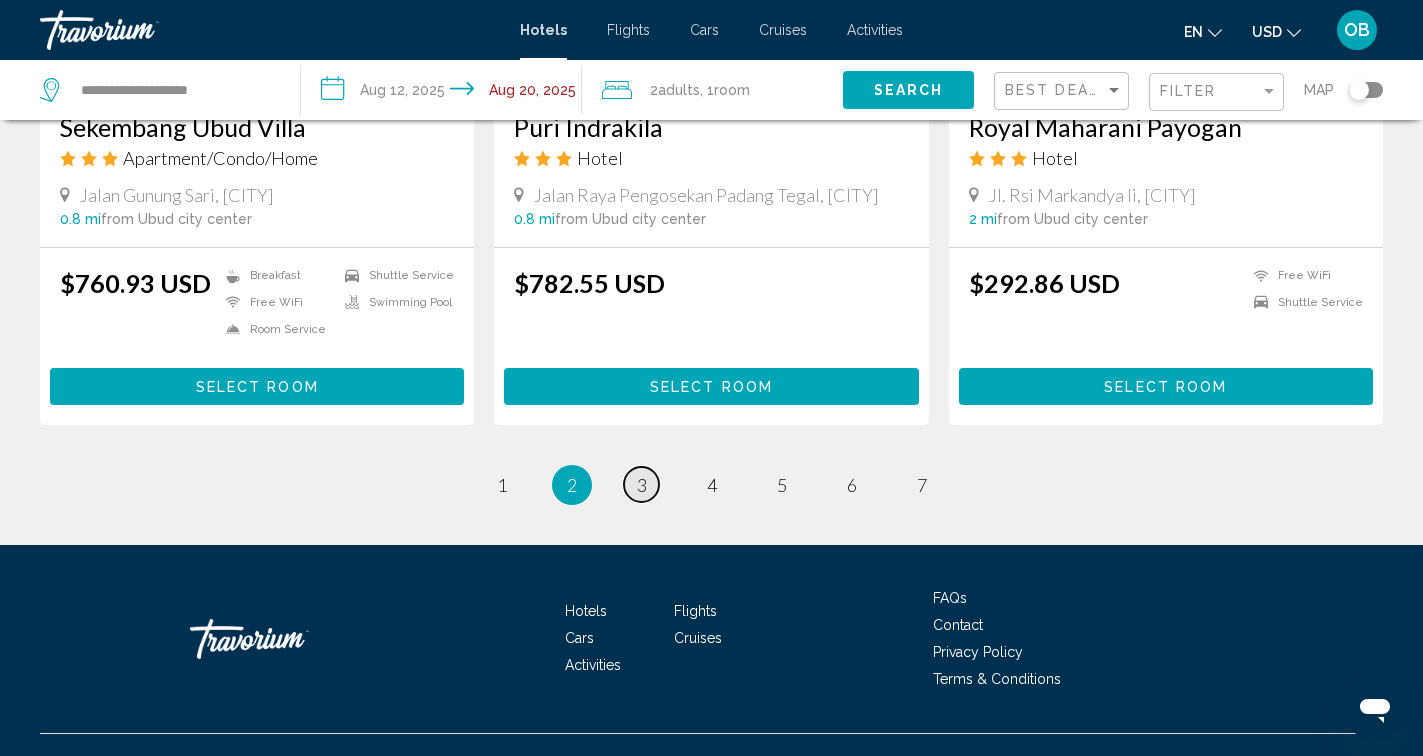 click on "3" at bounding box center (642, 485) 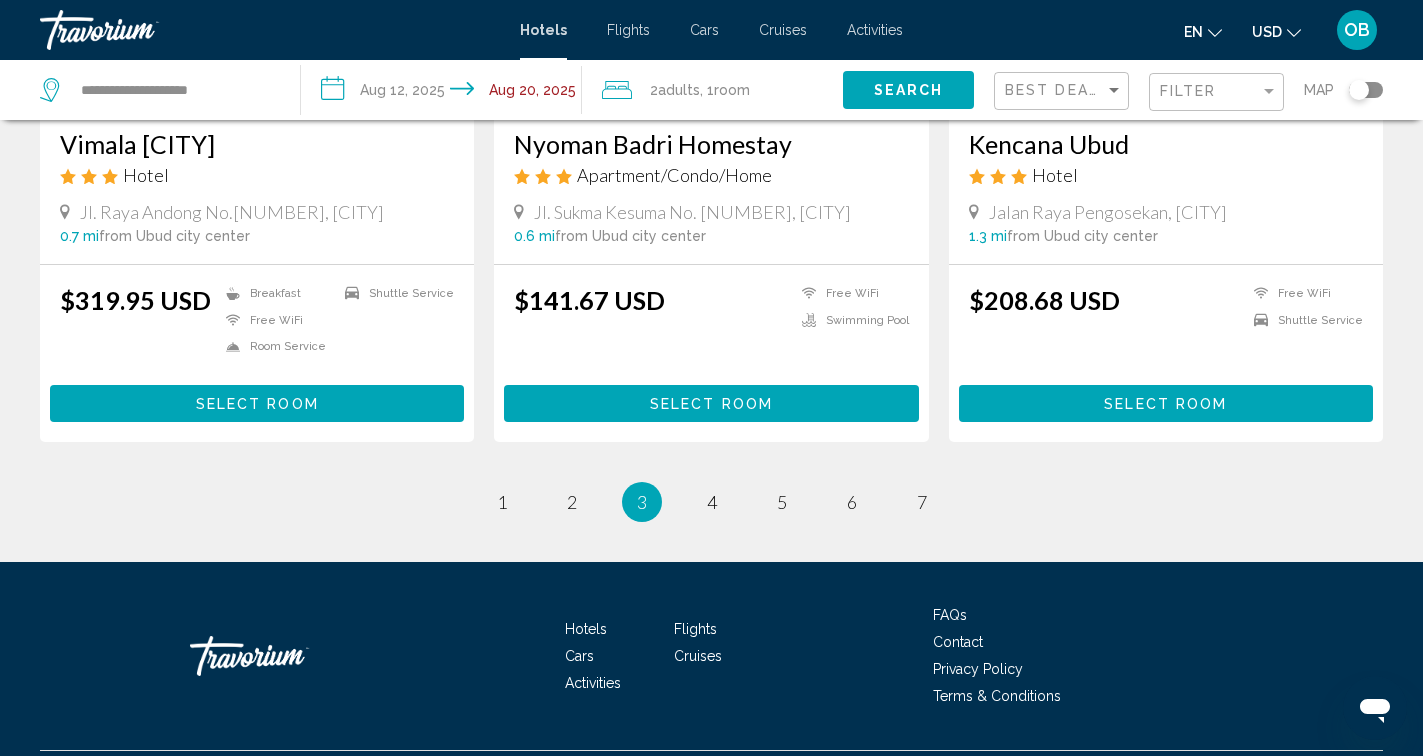 scroll, scrollTop: 2567, scrollLeft: 0, axis: vertical 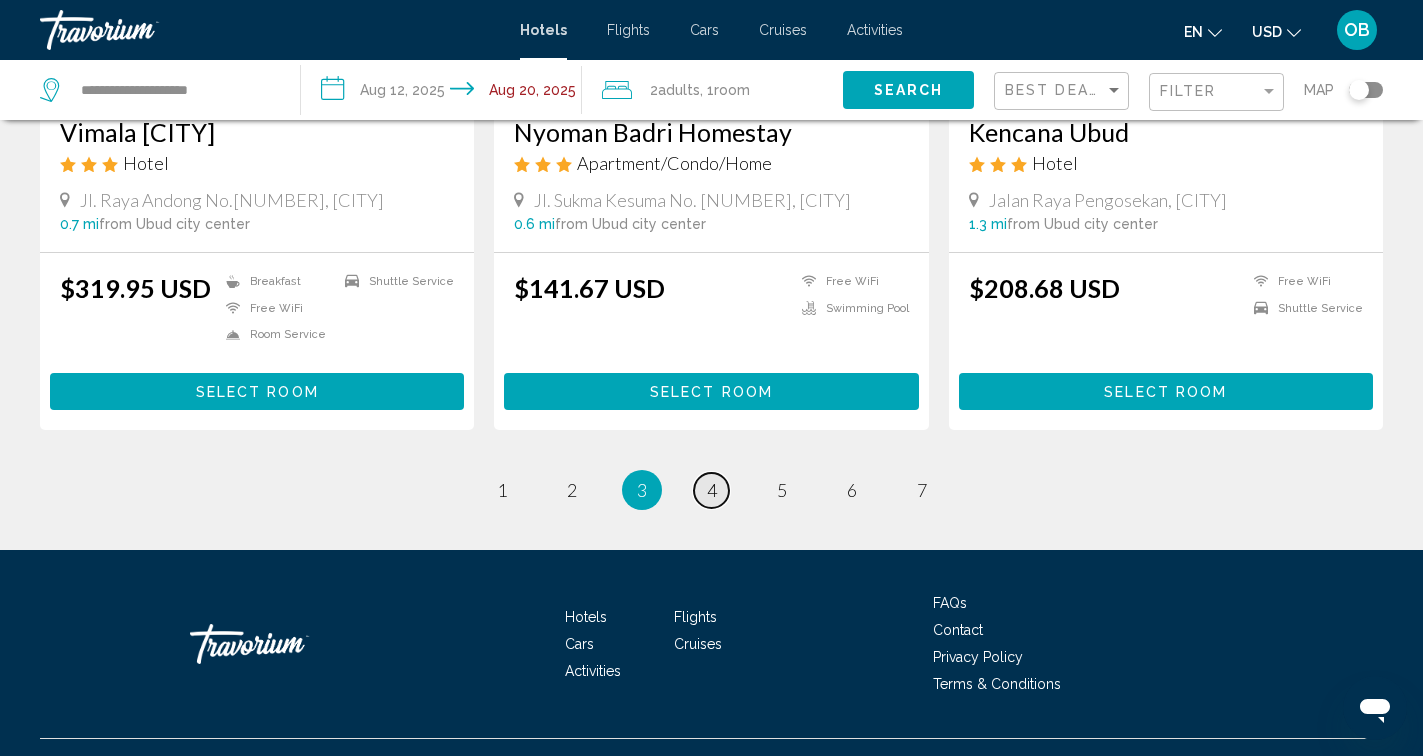 click on "4" at bounding box center [712, 490] 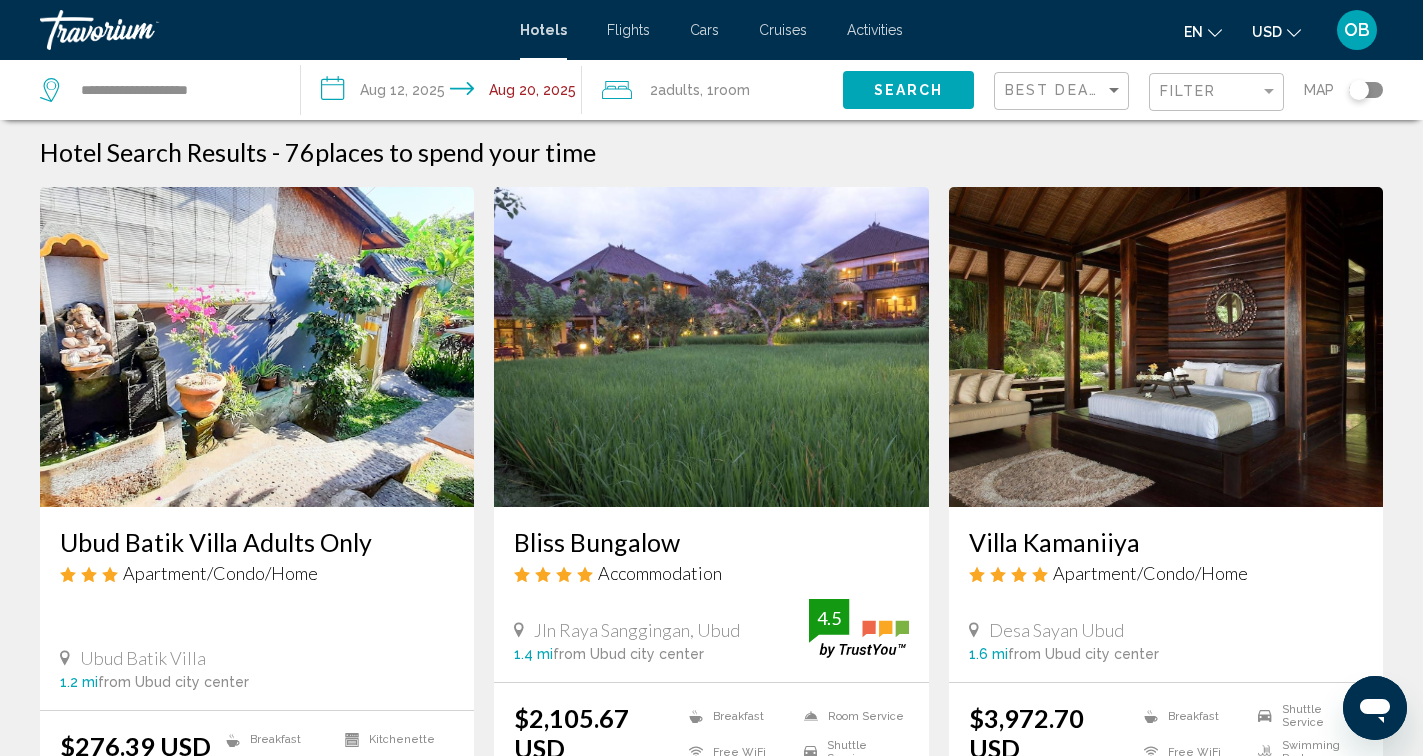 scroll, scrollTop: 0, scrollLeft: 0, axis: both 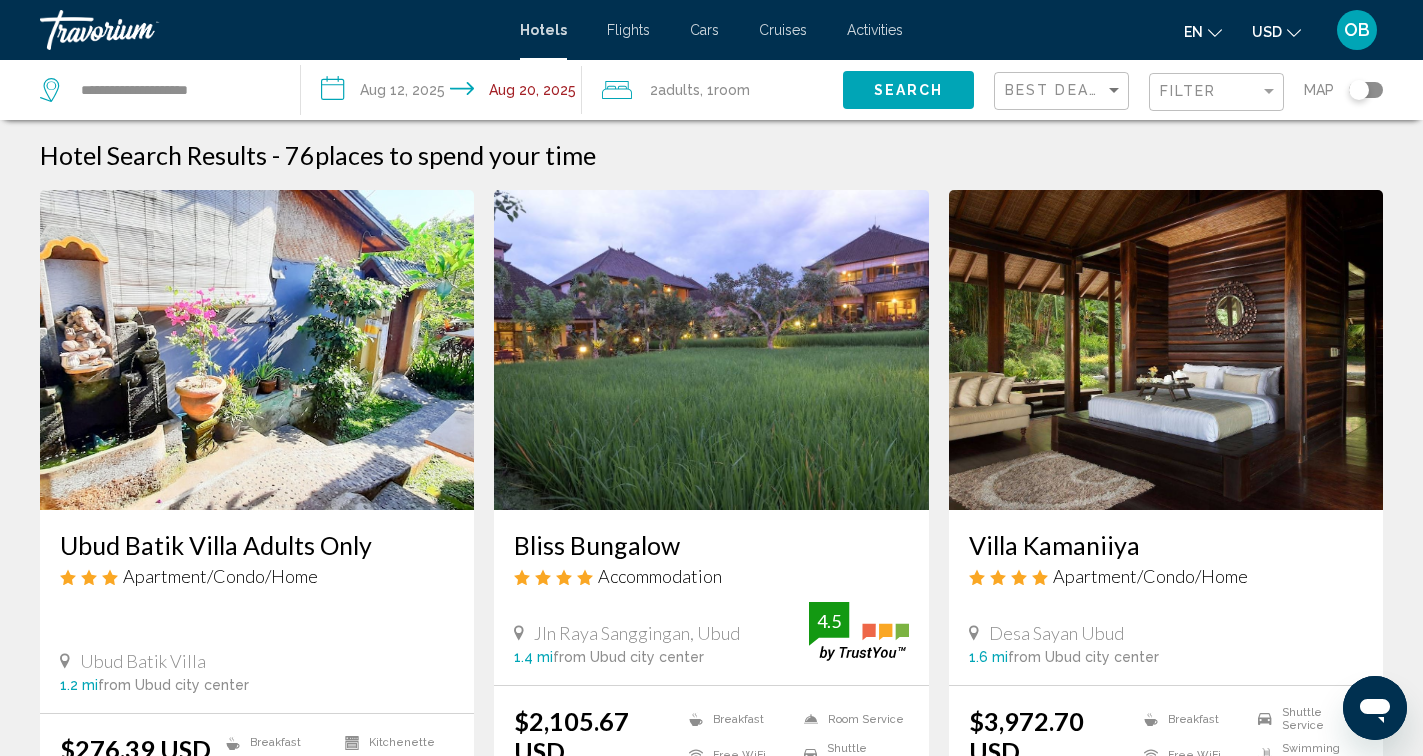 click 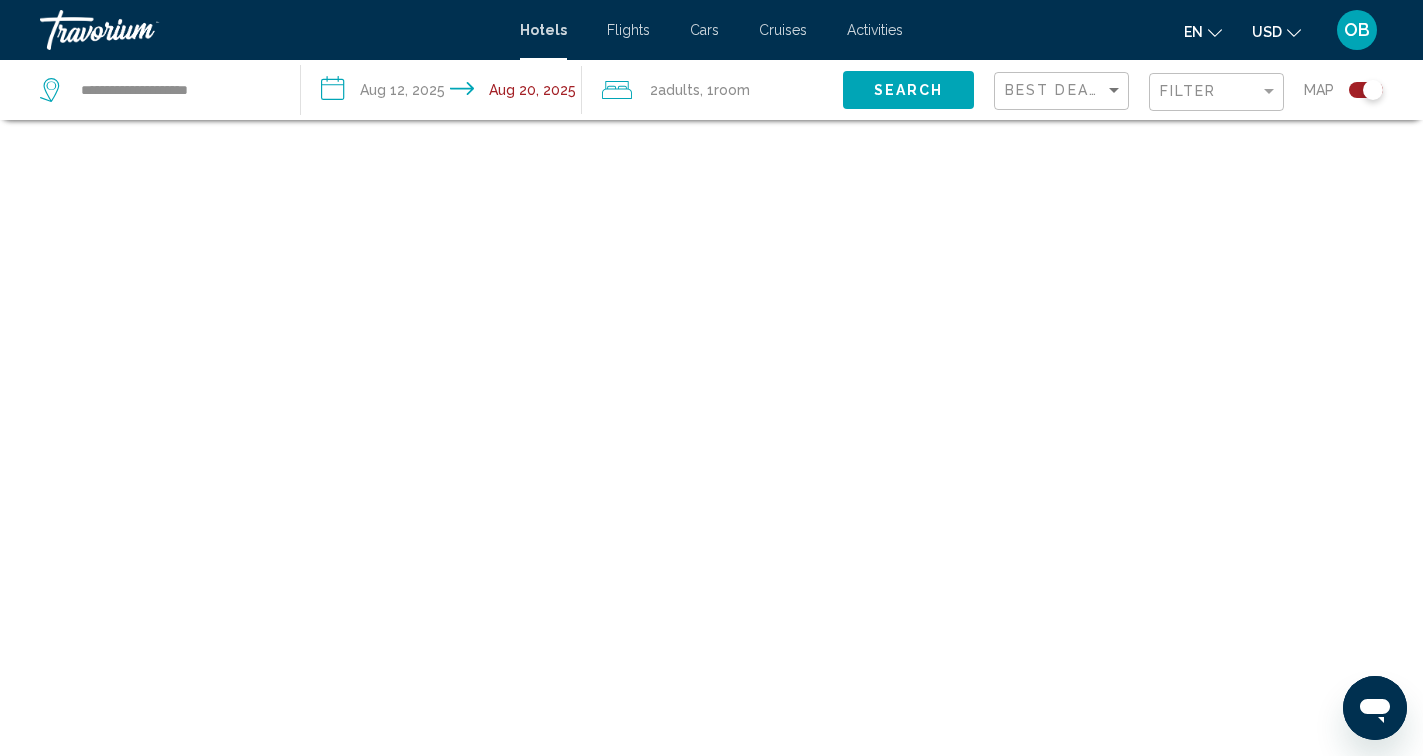 scroll, scrollTop: 120, scrollLeft: 0, axis: vertical 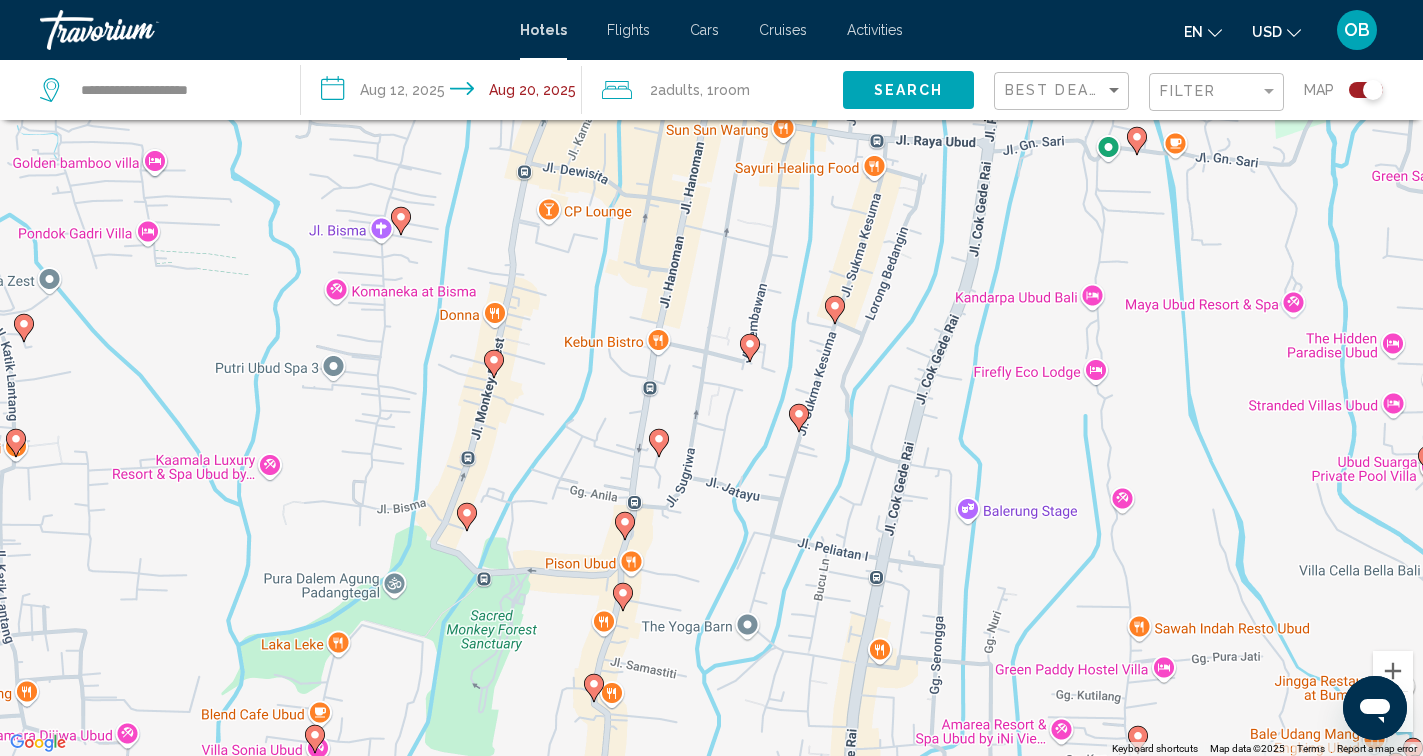 drag, startPoint x: 838, startPoint y: 553, endPoint x: 758, endPoint y: 521, distance: 86.162636 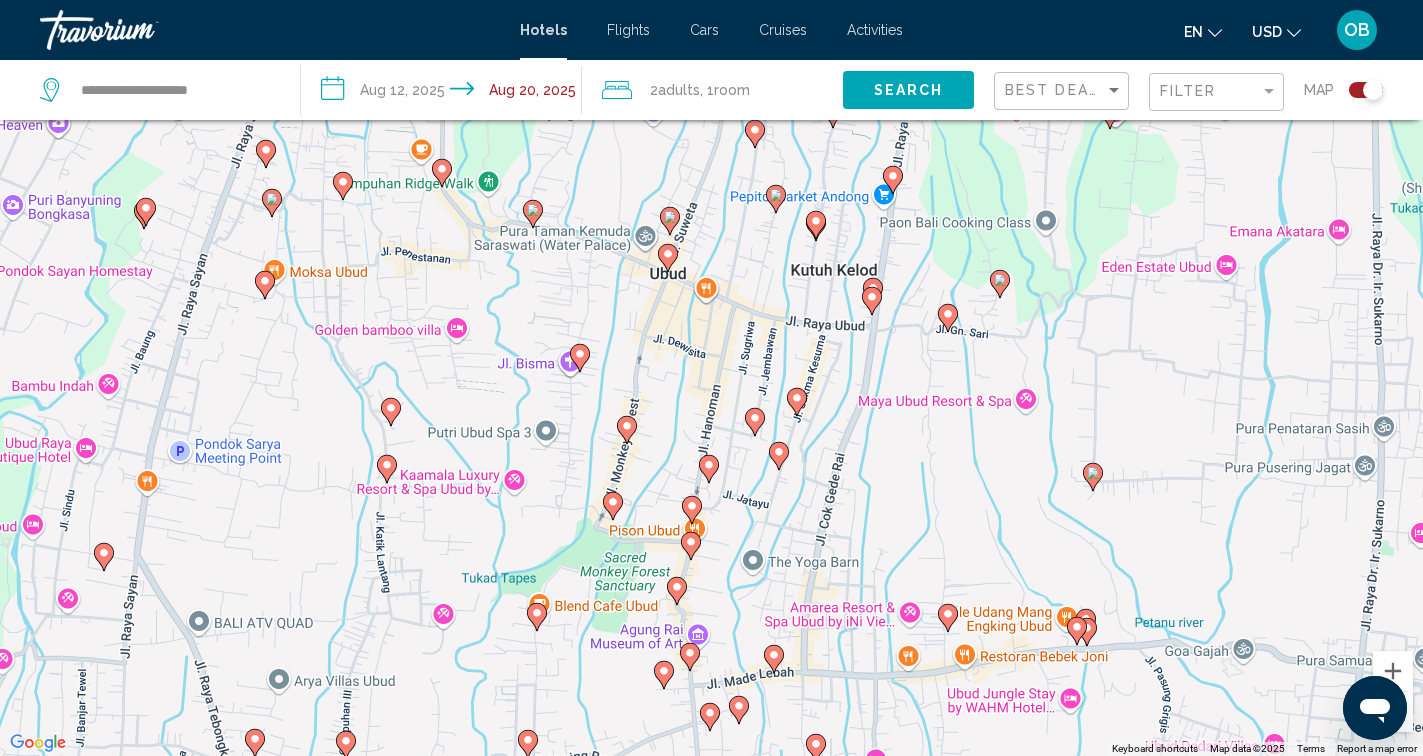 click 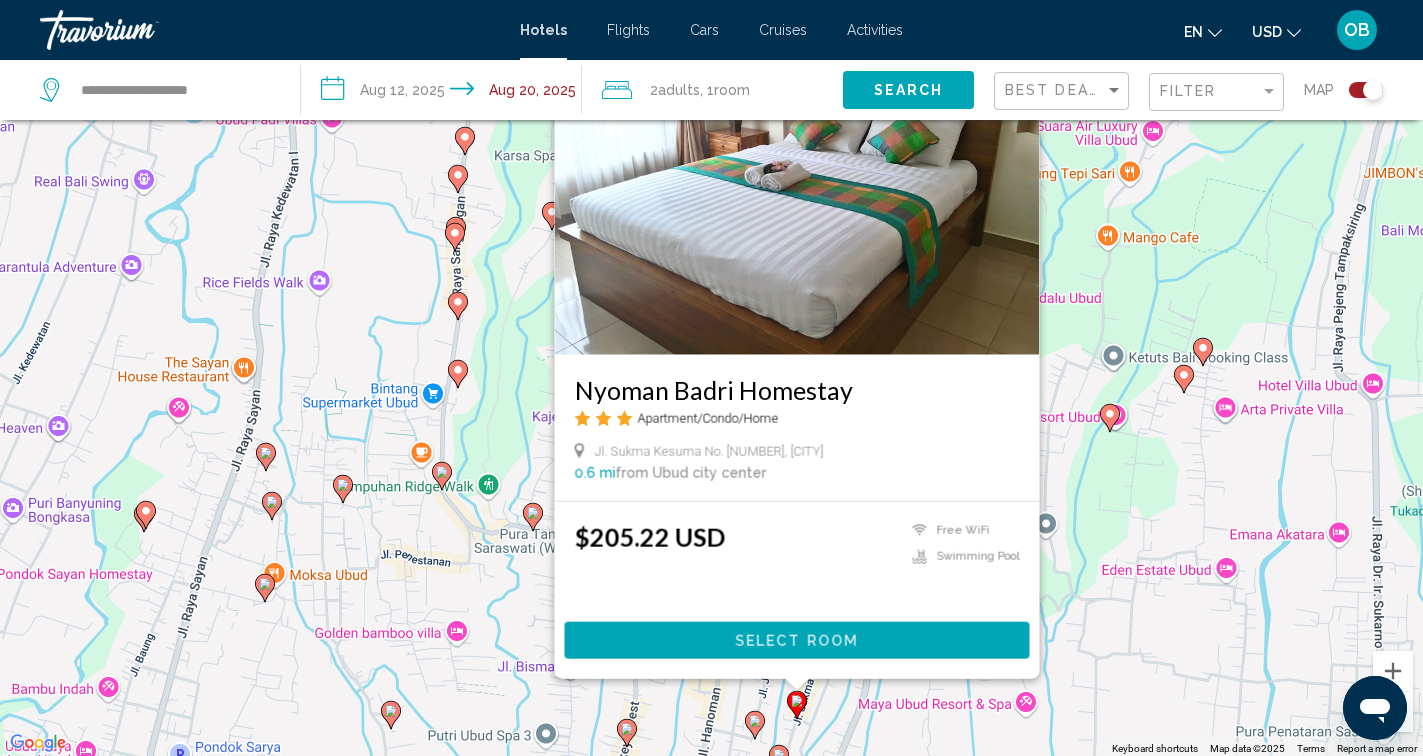 click on "Jl. Sukma Kesuma No. [NUMBER], [CITY] [DISTANCE] from [CITY] city center from hotel [PRICE]" at bounding box center [711, 378] 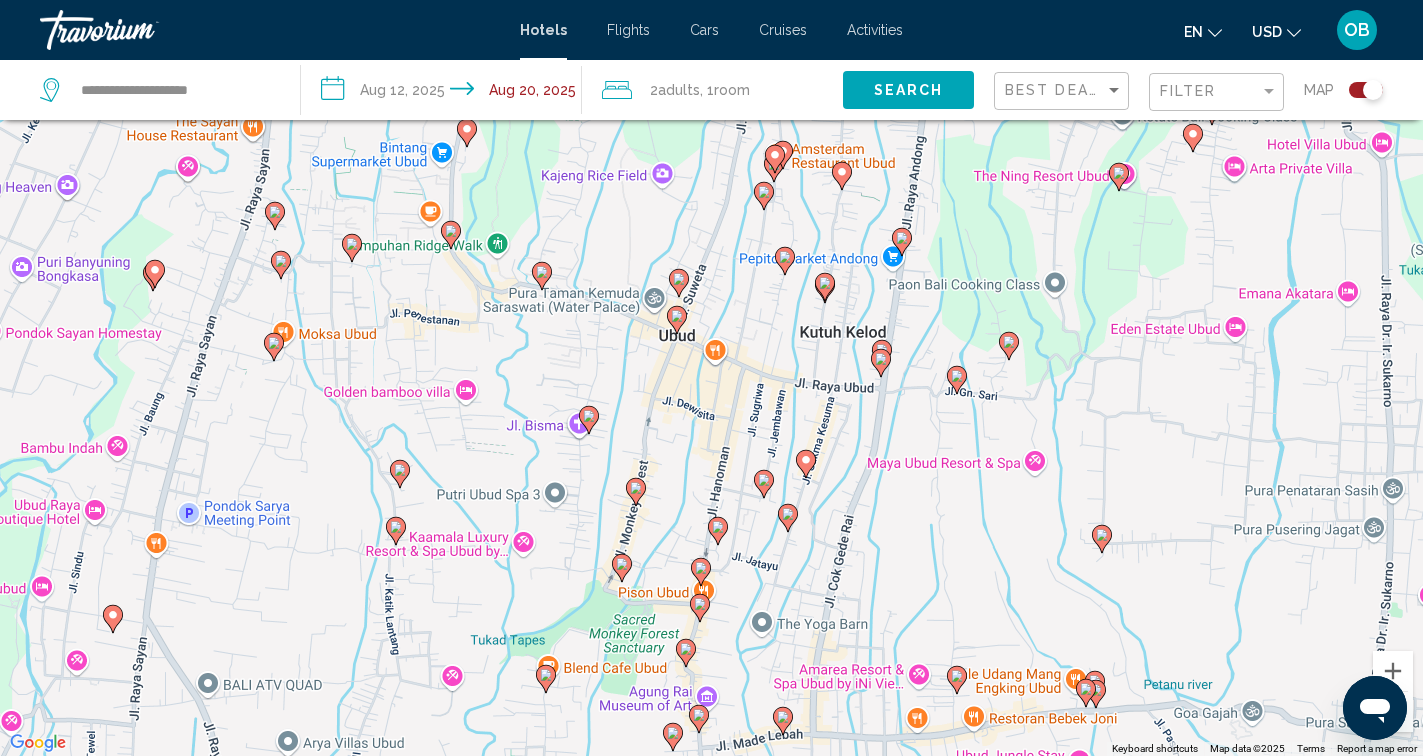 drag, startPoint x: 873, startPoint y: 634, endPoint x: 882, endPoint y: 391, distance: 243.16661 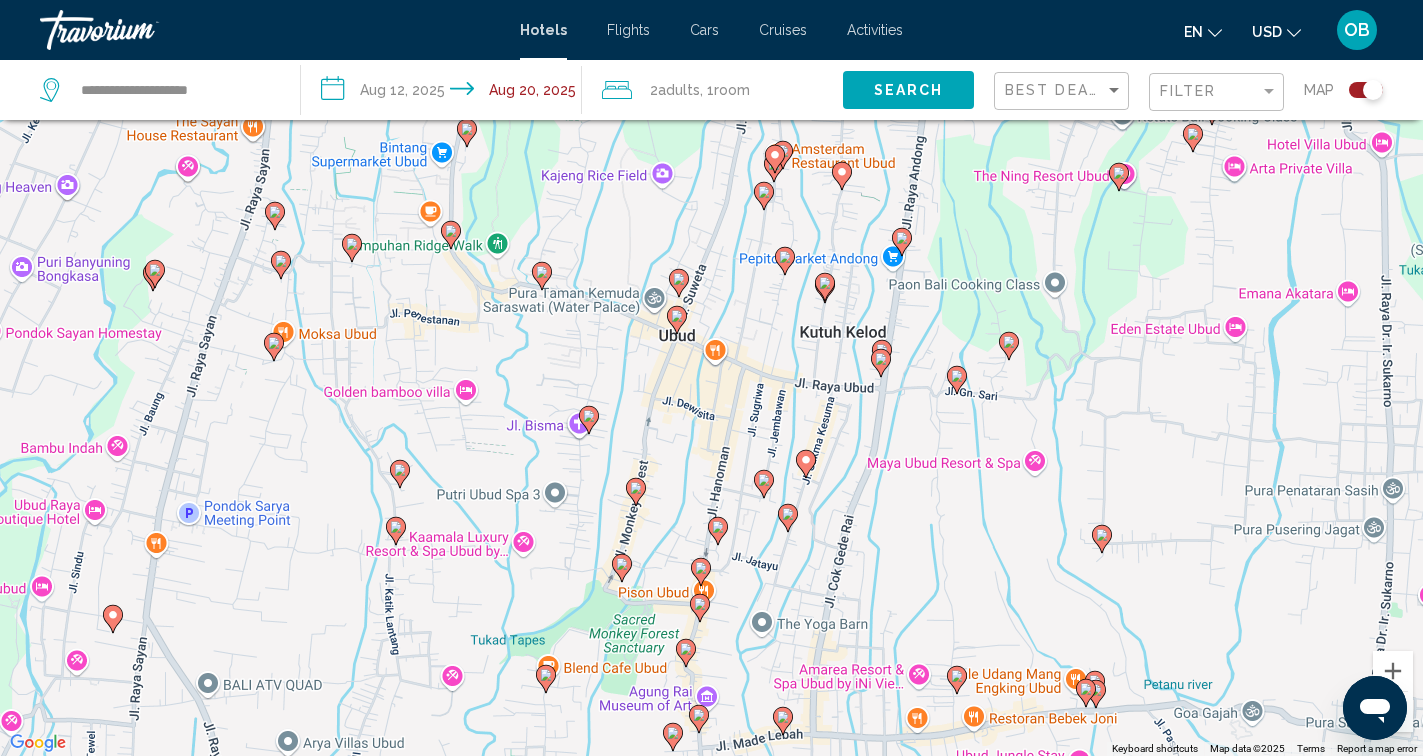click on "To activate drag with keyboard, press Alt + Enter. Once in keyboard drag state, use the arrow keys to move the marker. To complete the drag, press the Enter key. To cancel, press Escape." at bounding box center (711, 378) 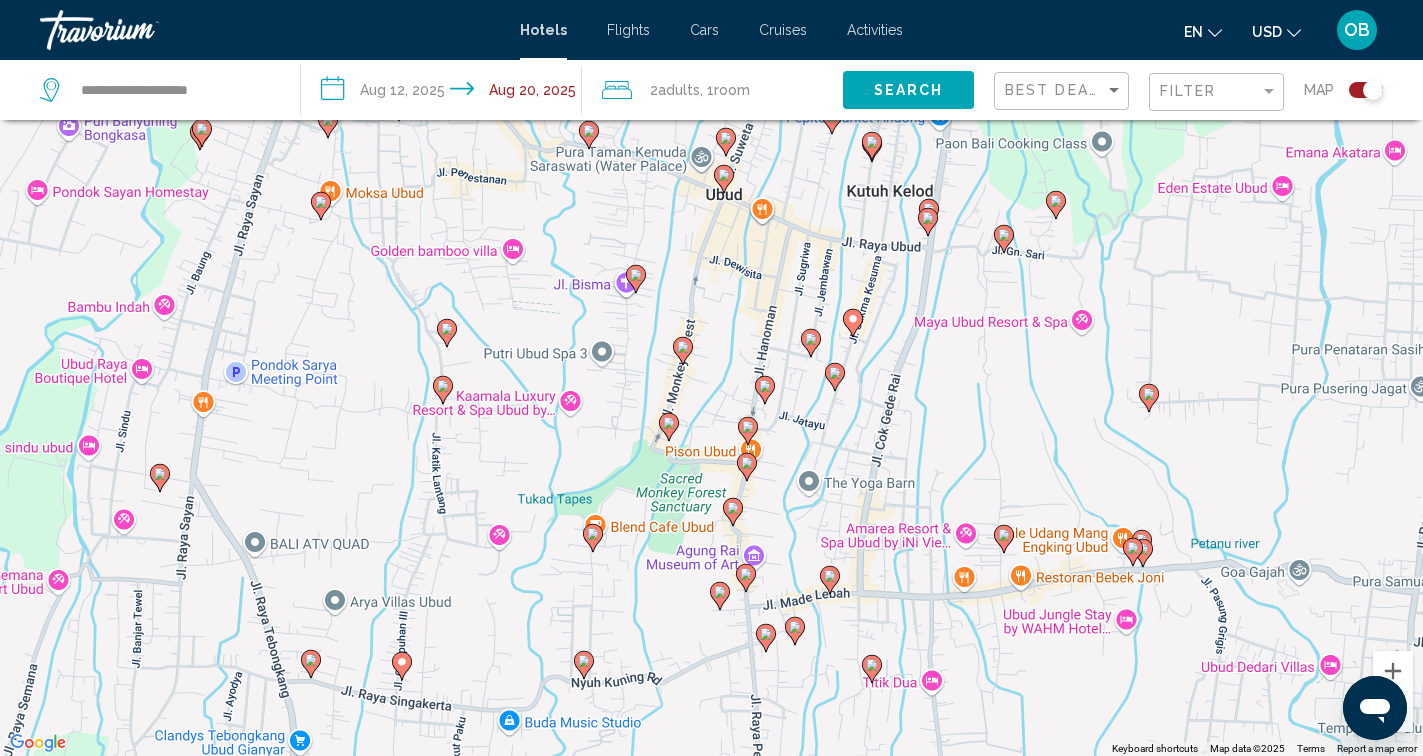 drag, startPoint x: 845, startPoint y: 509, endPoint x: 896, endPoint y: 359, distance: 158.43295 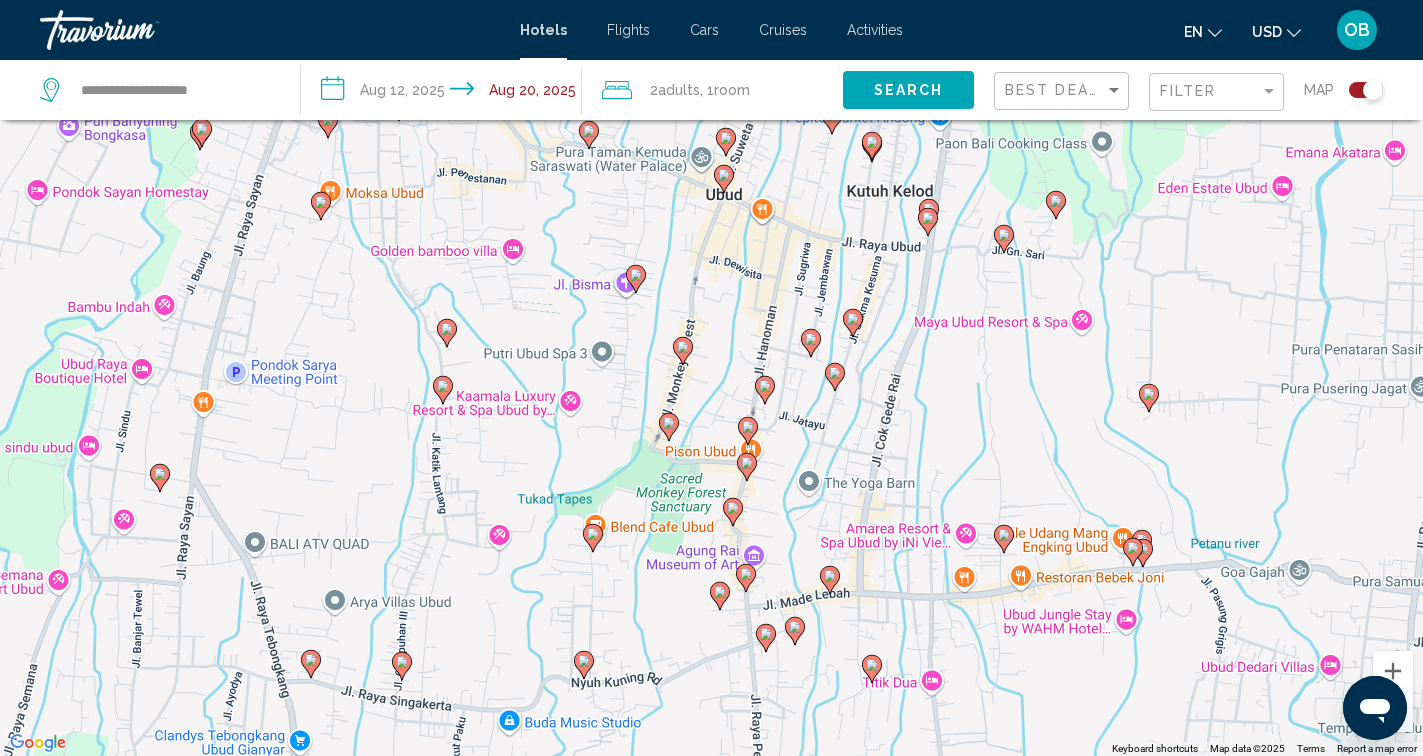 click on "To activate drag with keyboard, press Alt + Enter. Once in keyboard drag state, use the arrow keys to move the marker. To complete the drag, press the Enter key. To cancel, press Escape." at bounding box center (711, 378) 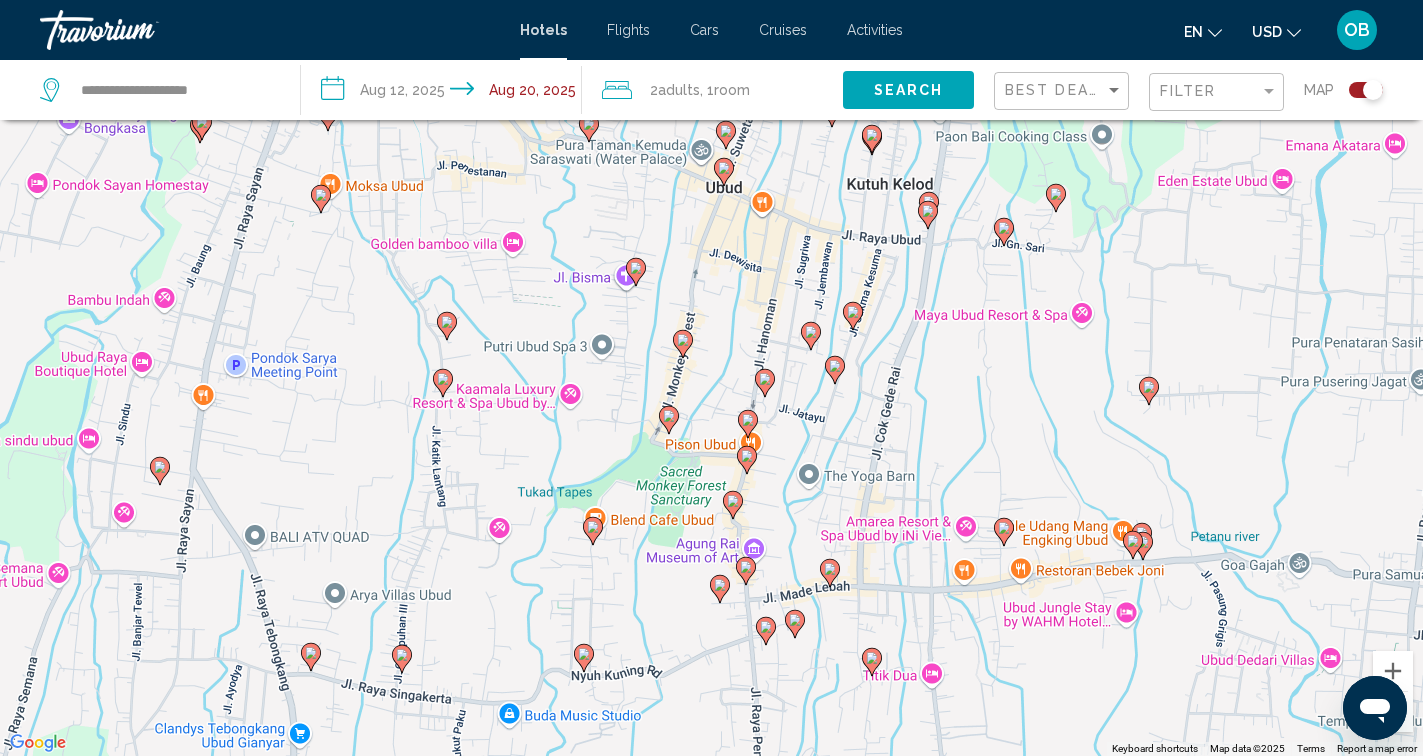 click 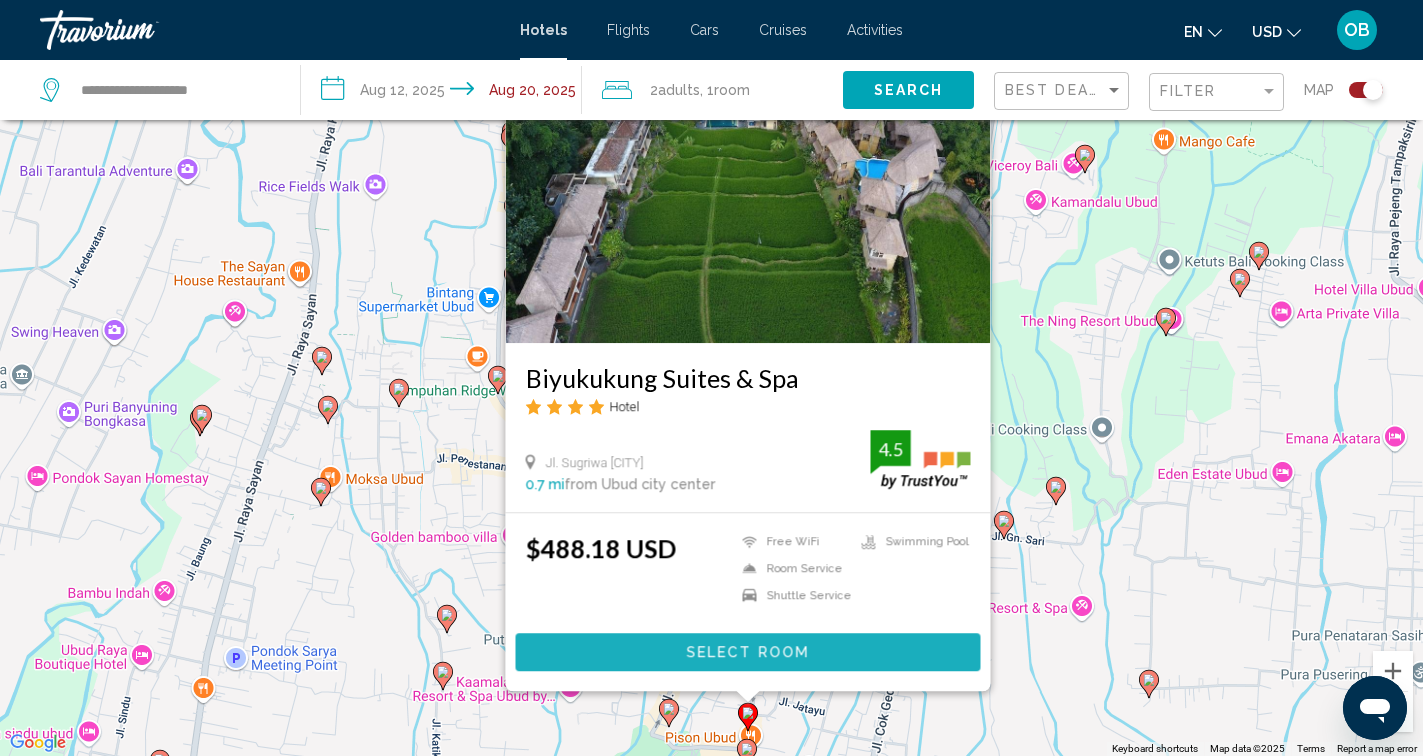 click on "Select Room" at bounding box center [747, 653] 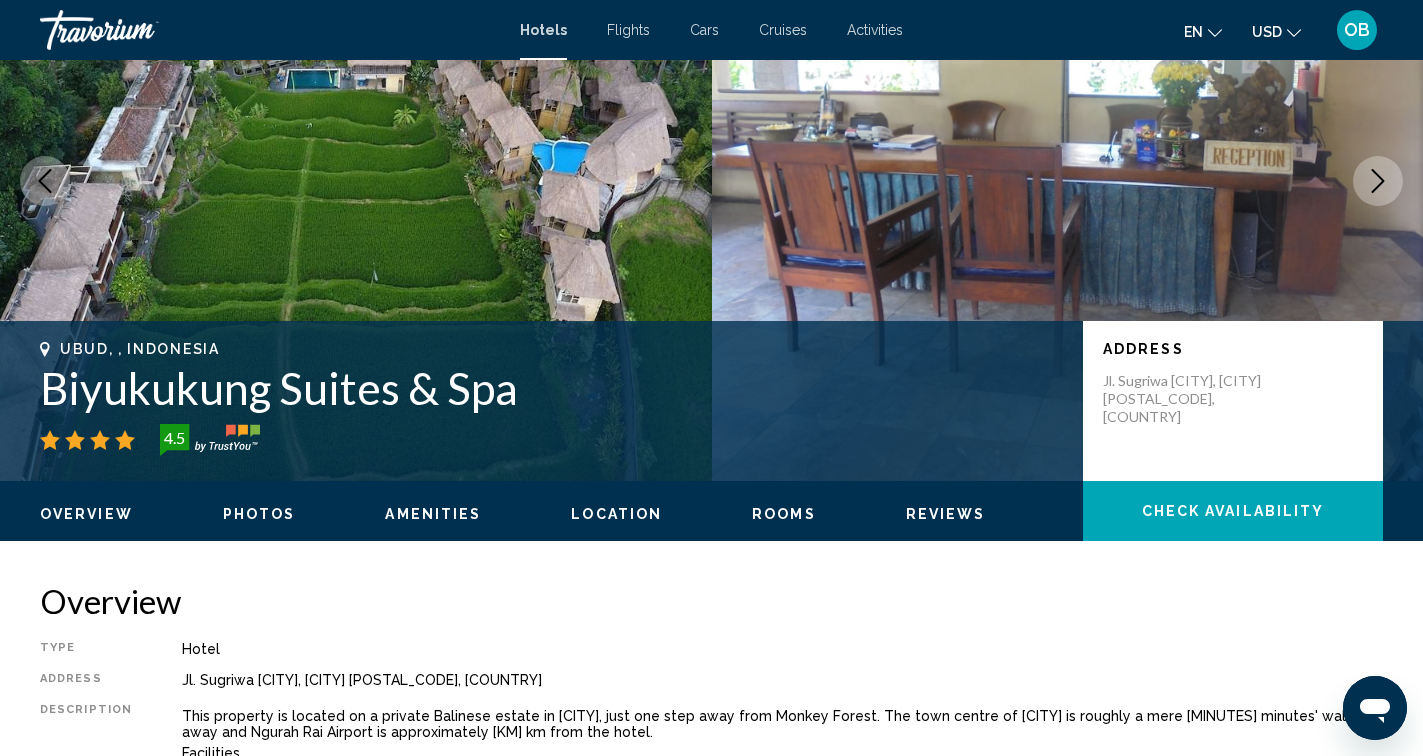 scroll, scrollTop: 0, scrollLeft: 0, axis: both 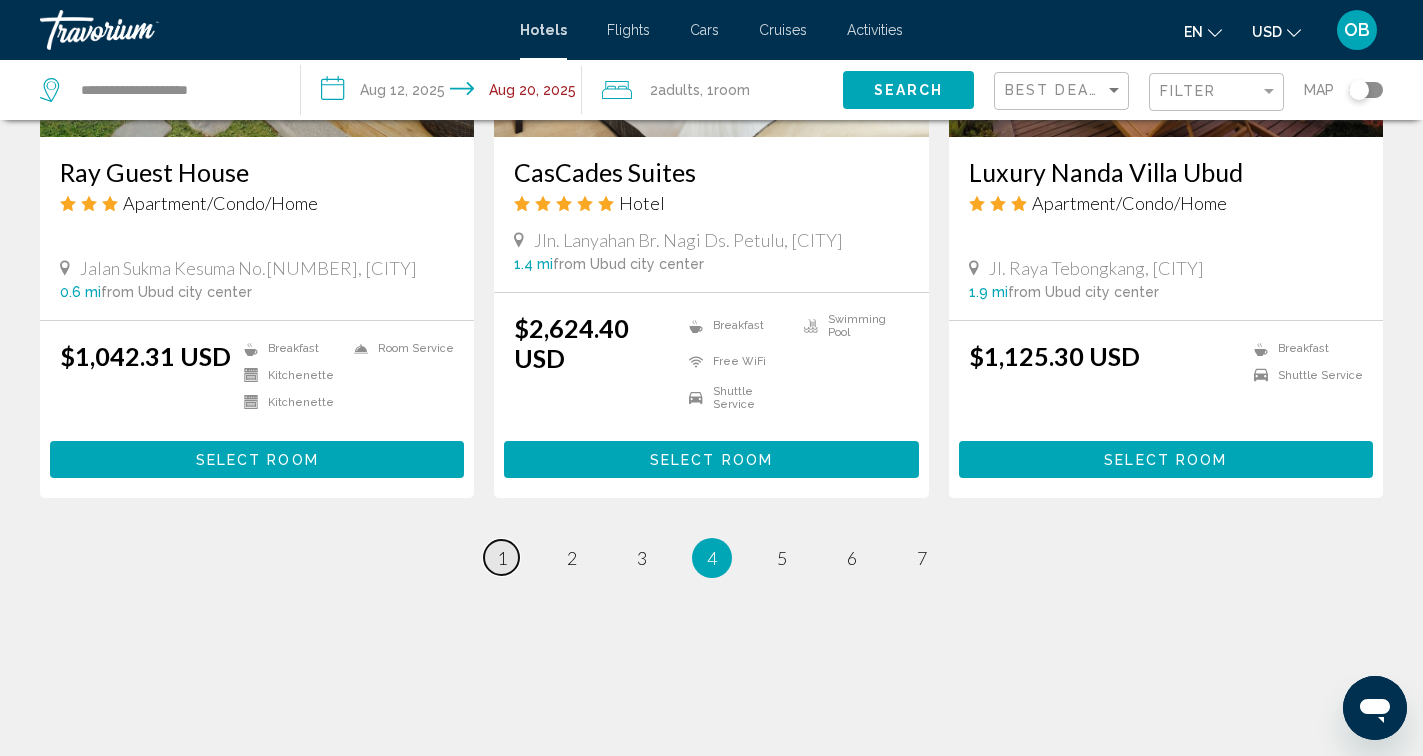 click on "1" at bounding box center (502, 558) 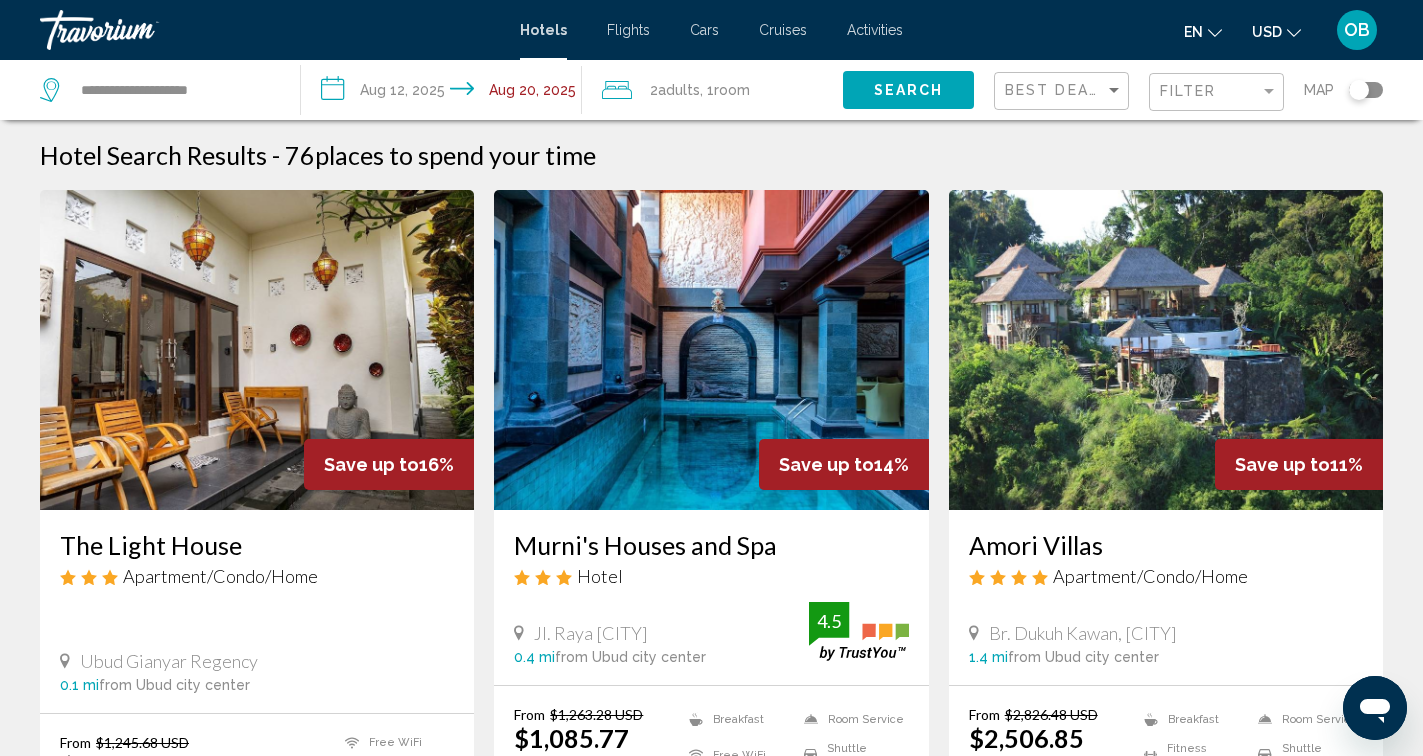 scroll, scrollTop: 85, scrollLeft: 0, axis: vertical 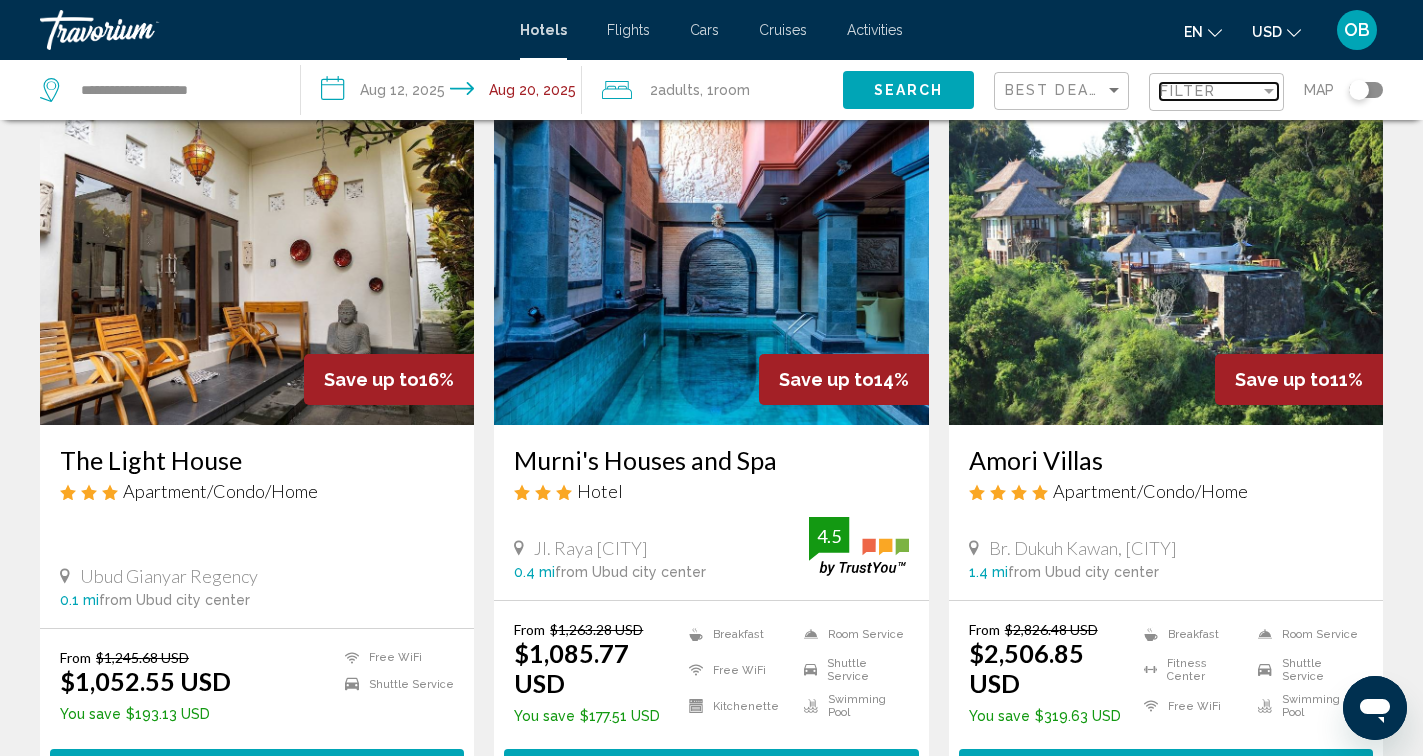 click on "Filter" at bounding box center (1188, 91) 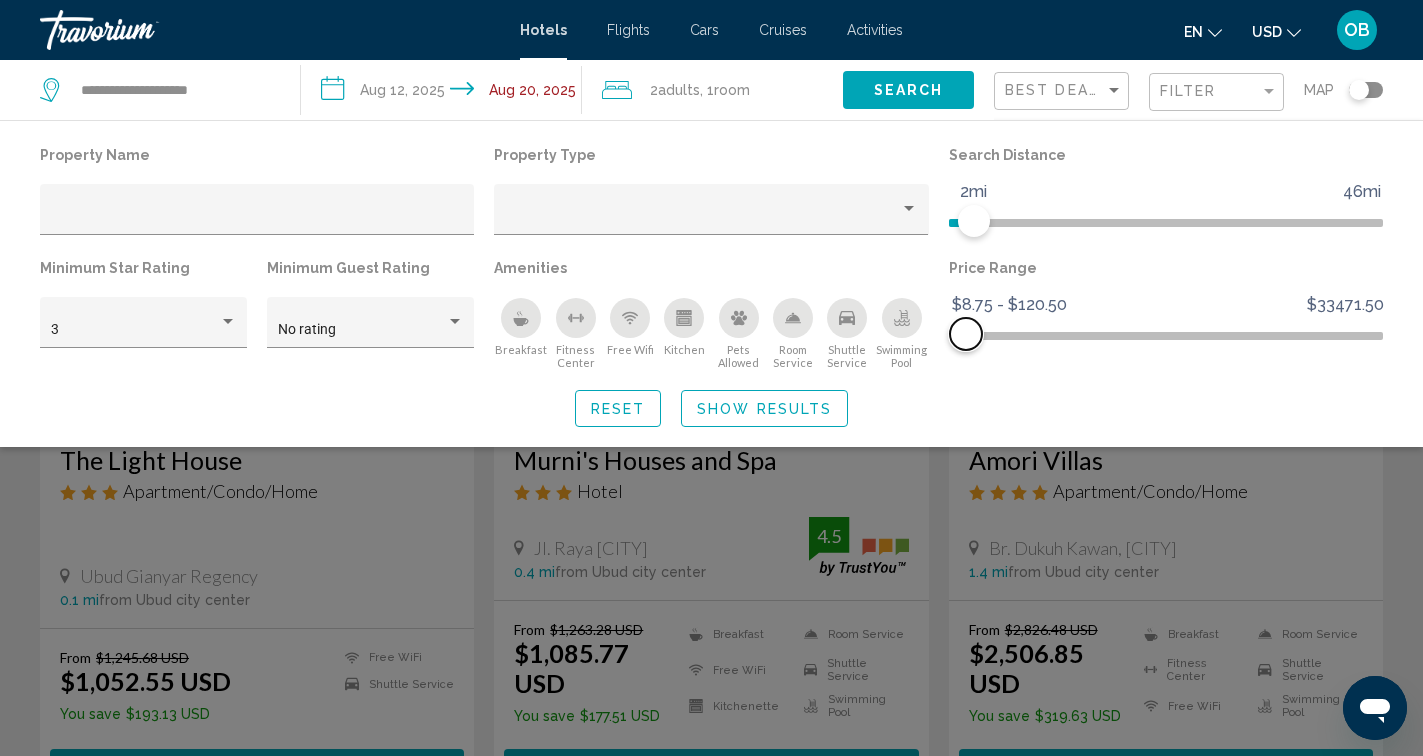 click 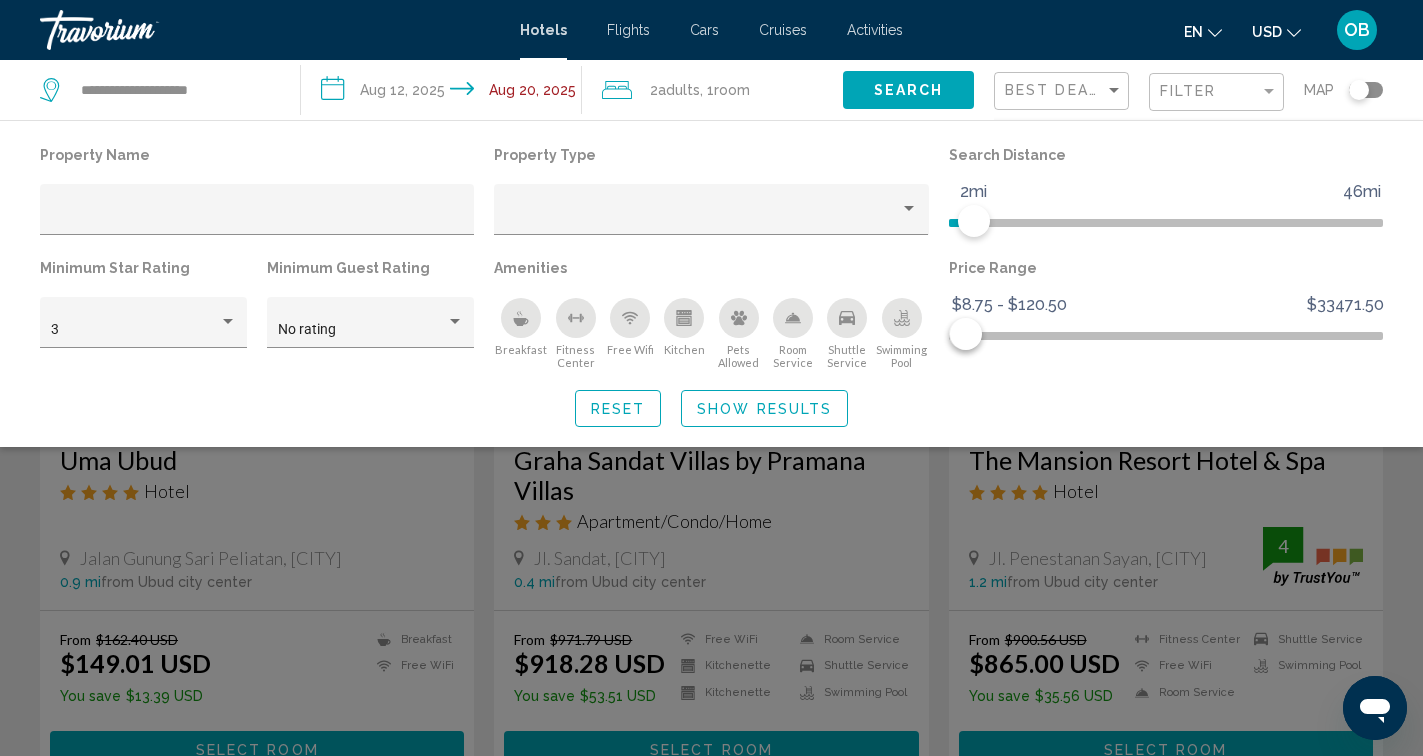 click on "Show Results" 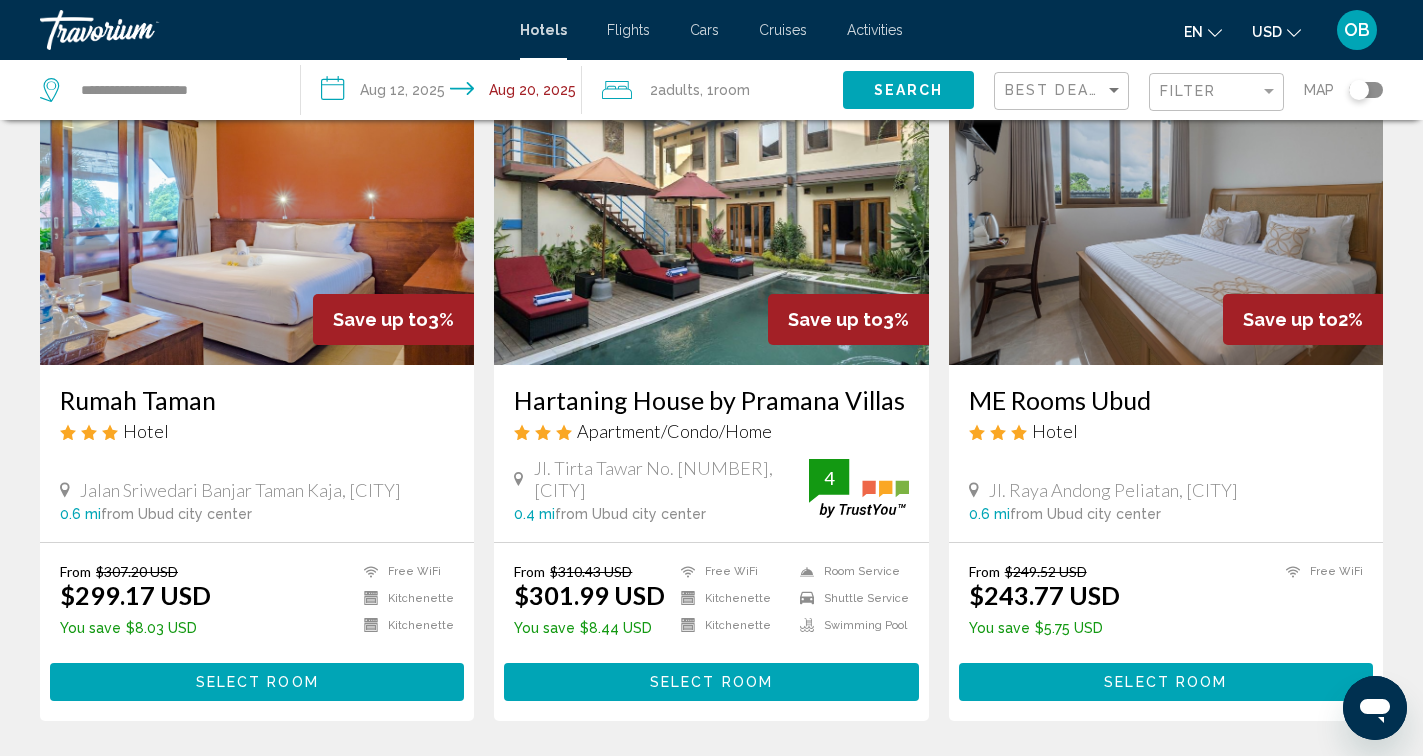 scroll, scrollTop: 867, scrollLeft: 0, axis: vertical 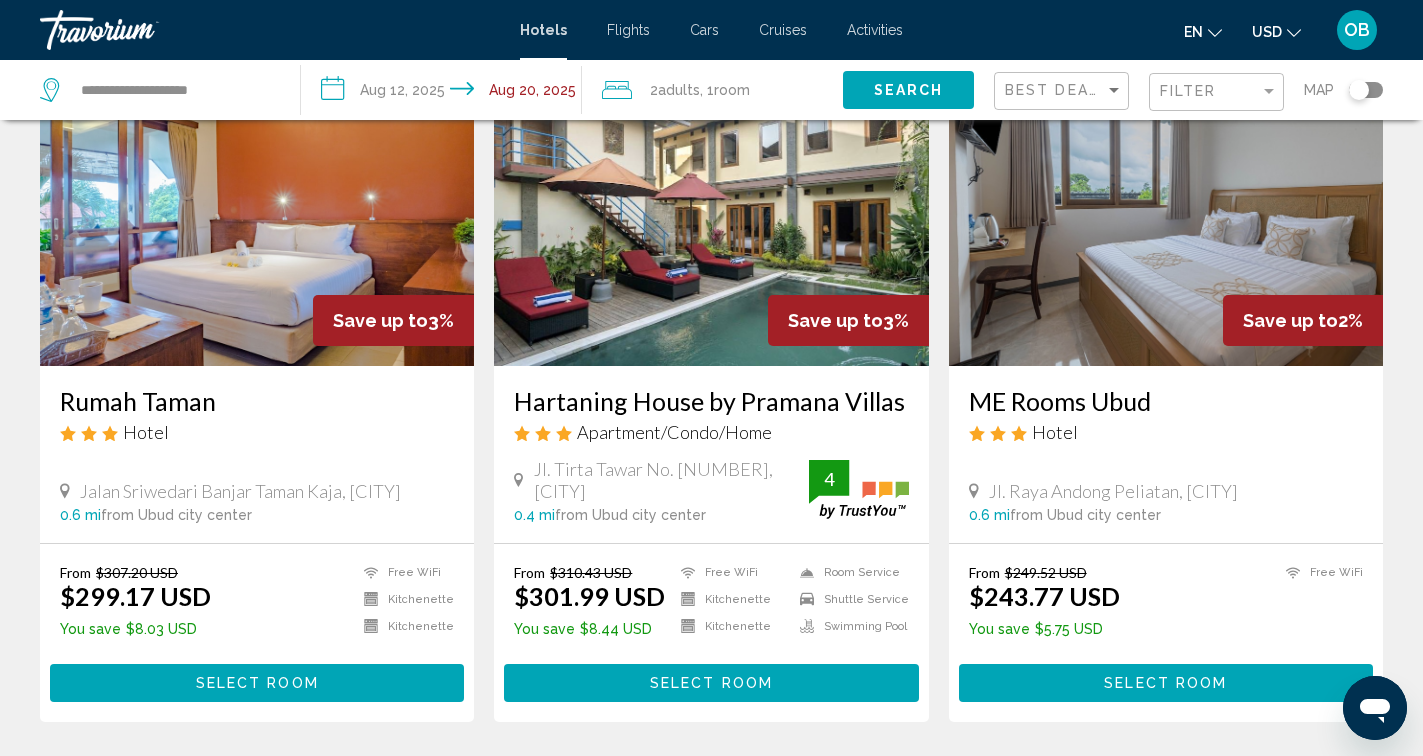click on "Rumah Taman" at bounding box center (257, 401) 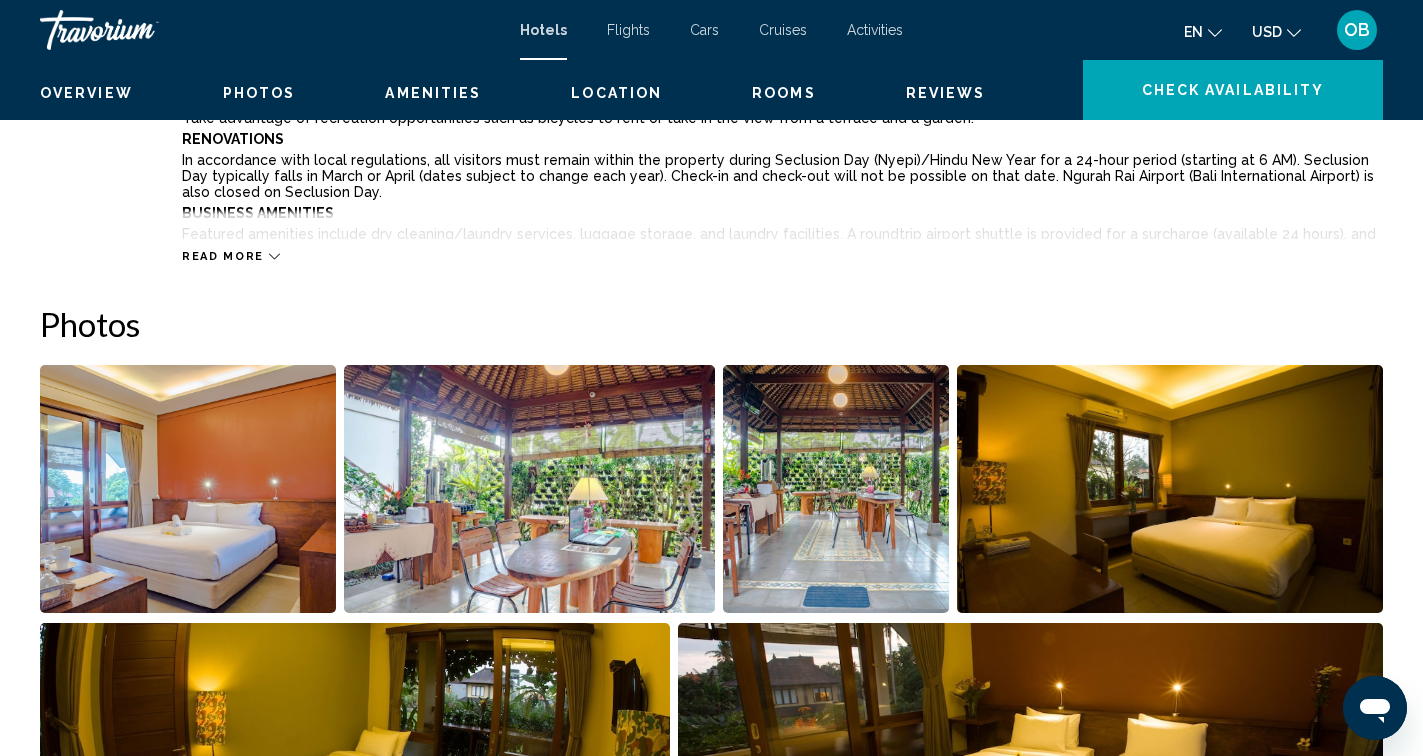scroll, scrollTop: 565, scrollLeft: 0, axis: vertical 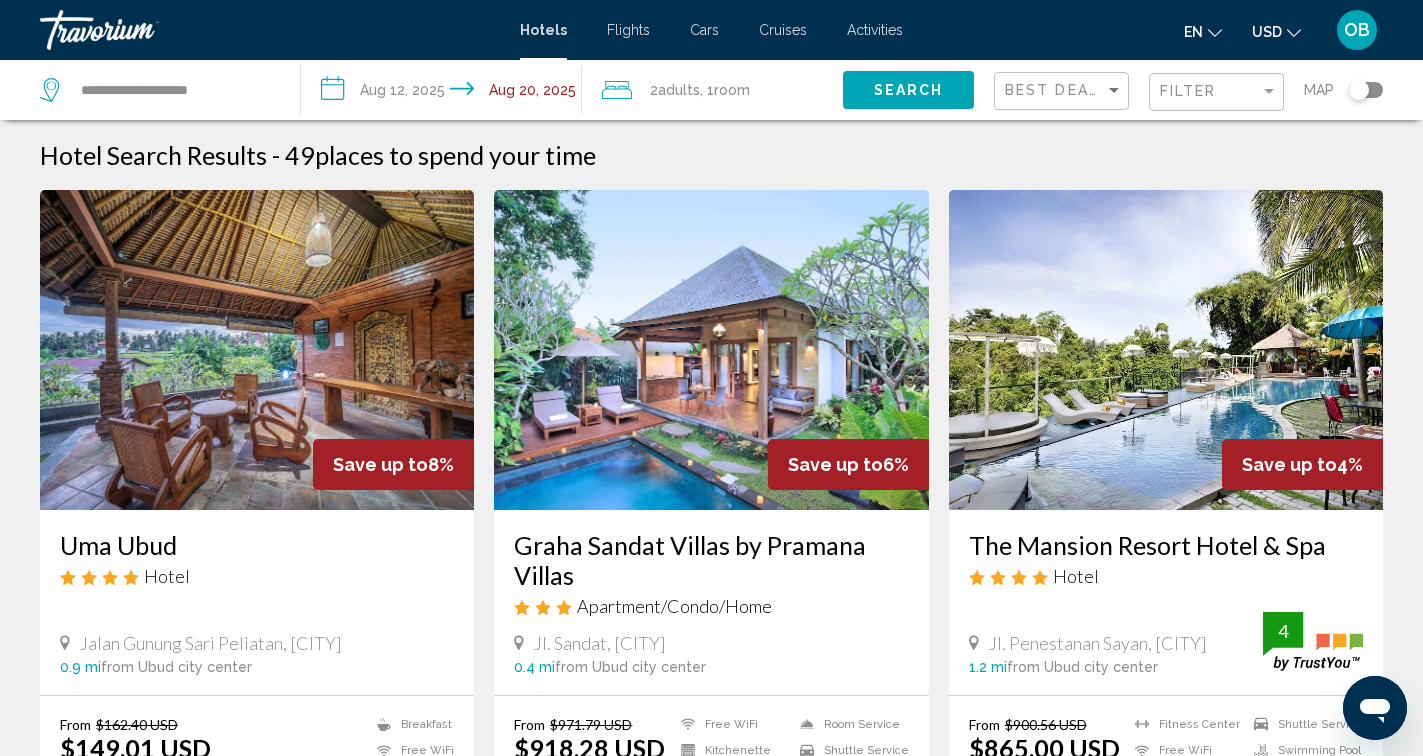 click 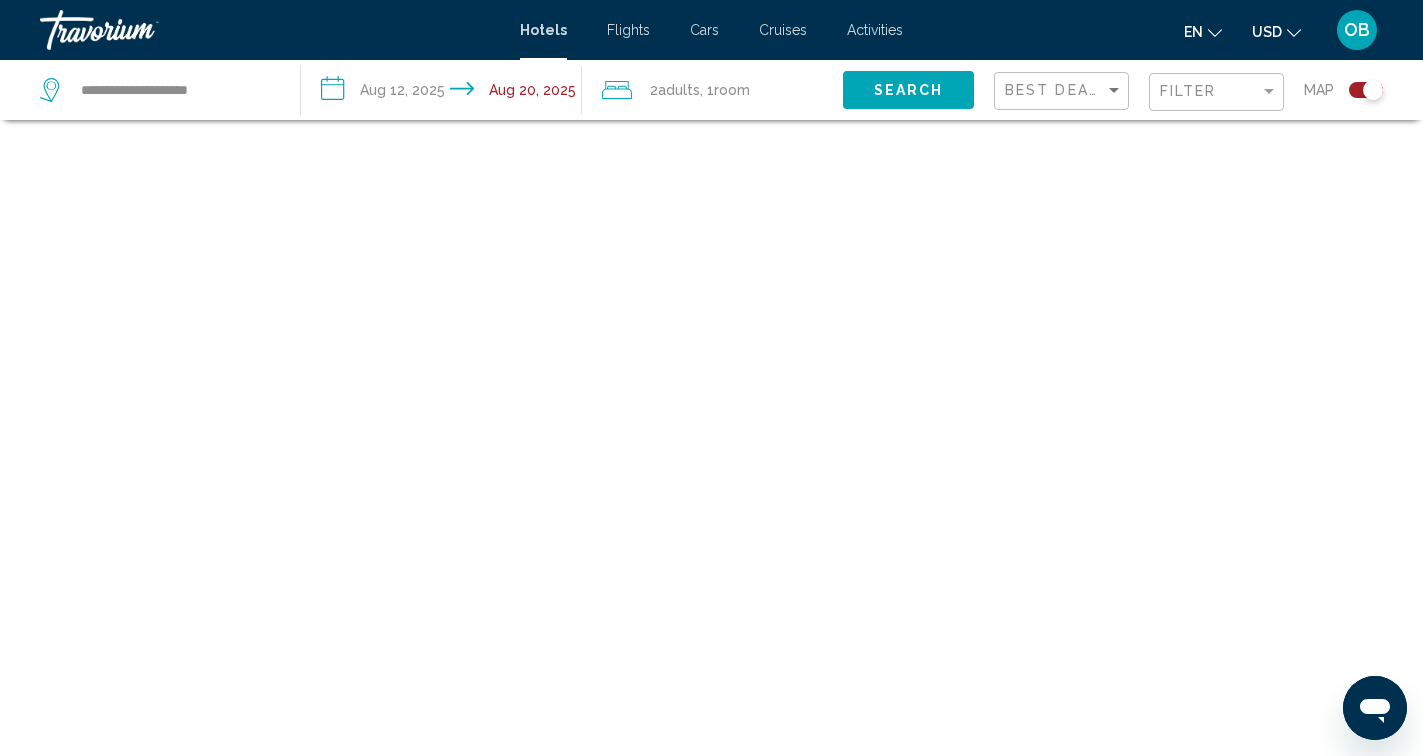 scroll, scrollTop: 120, scrollLeft: 0, axis: vertical 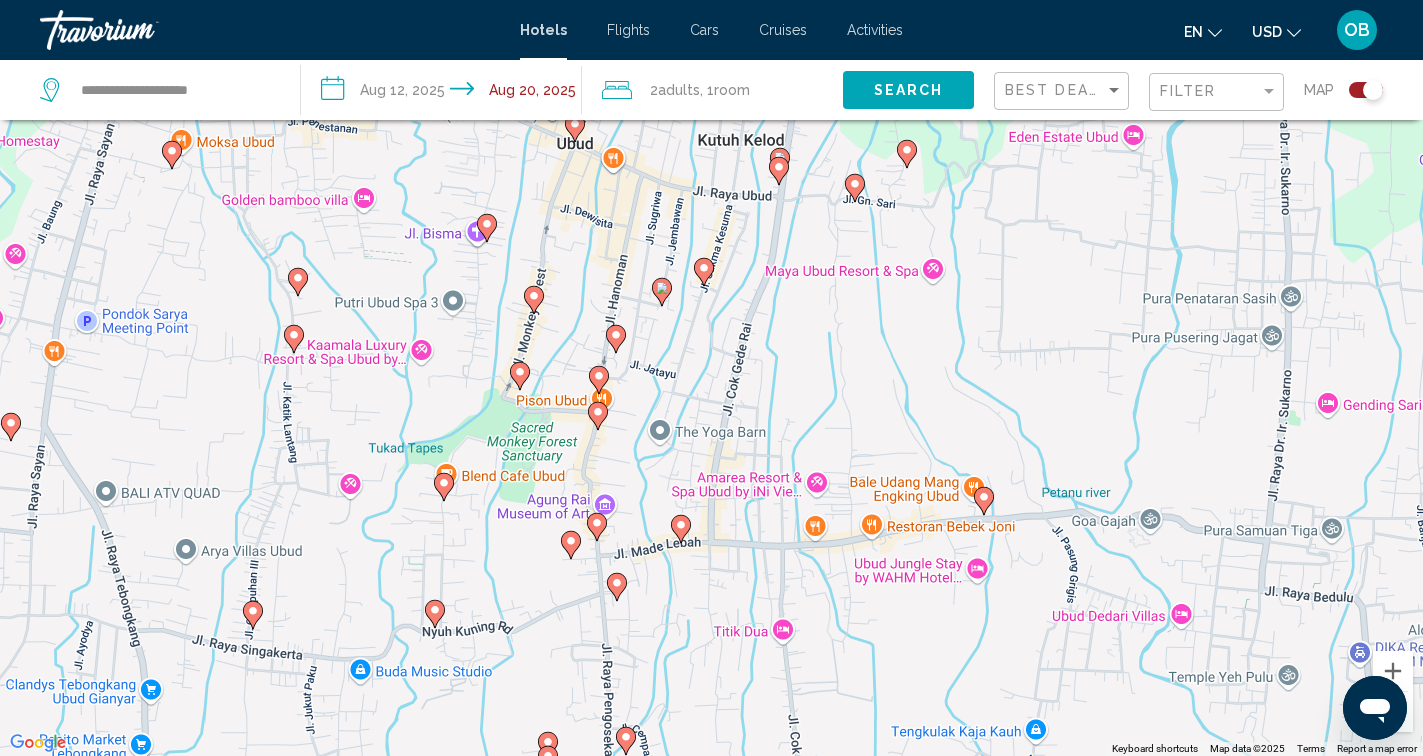 drag, startPoint x: 744, startPoint y: 609, endPoint x: 746, endPoint y: 402, distance: 207.00966 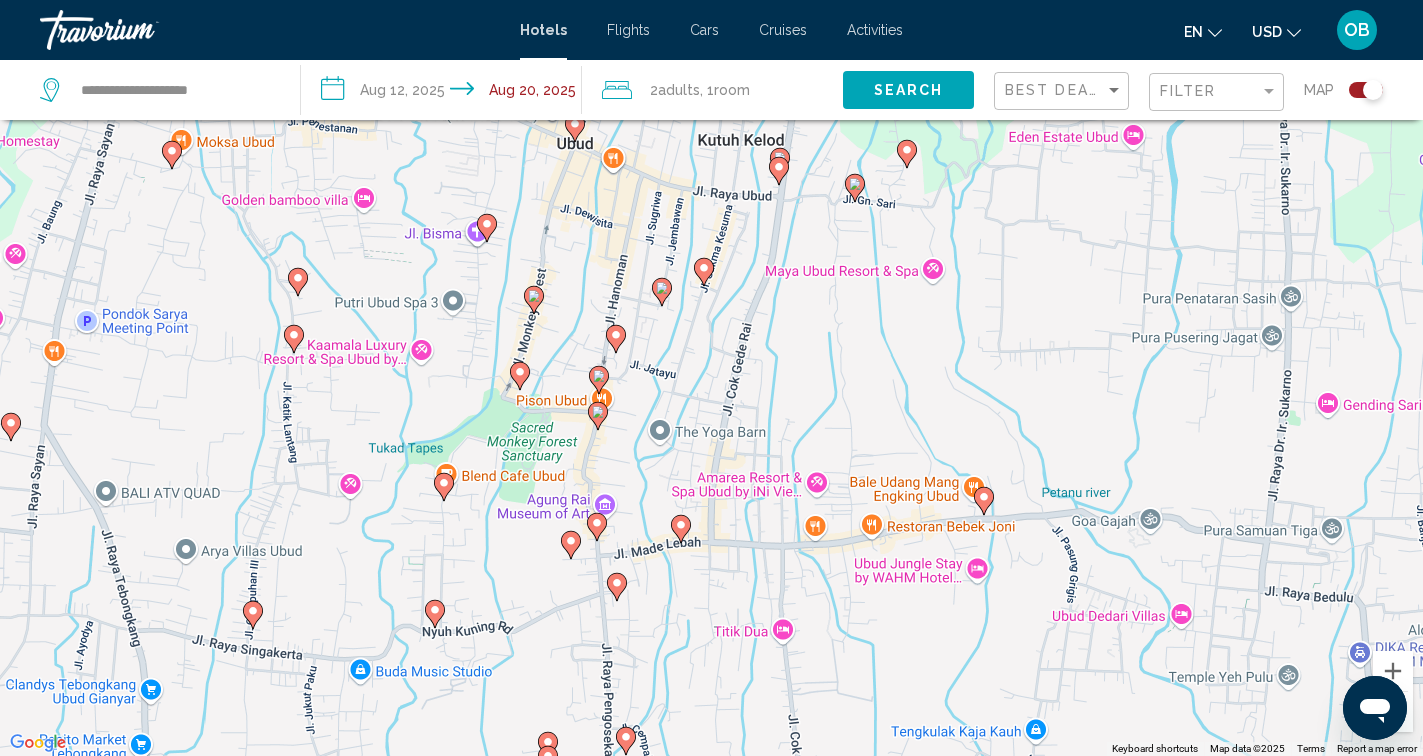 click on "To activate drag with keyboard, press Alt + Enter. Once in keyboard drag state, use the arrow keys to move the marker. To complete the drag, press the Enter key. To cancel, press Escape." at bounding box center [711, 378] 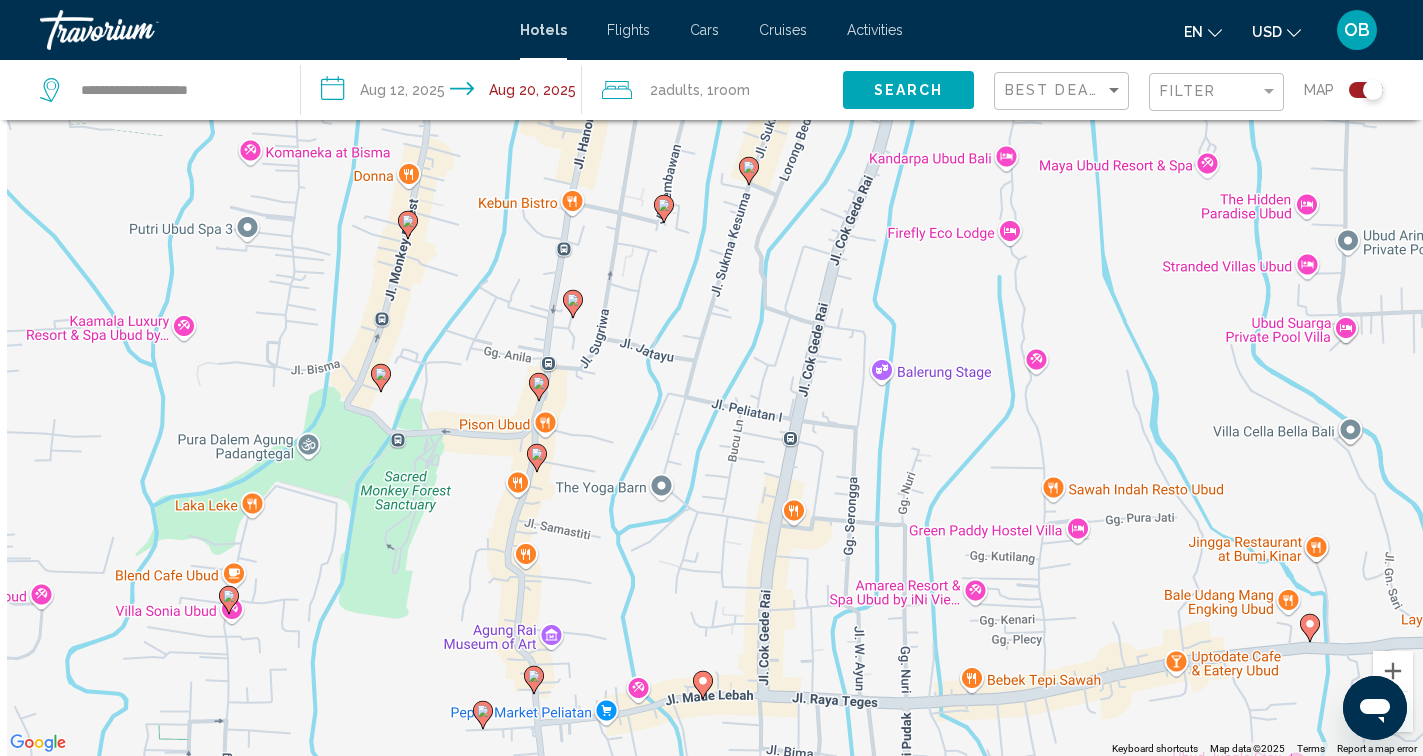 drag, startPoint x: 698, startPoint y: 305, endPoint x: 755, endPoint y: 372, distance: 87.965904 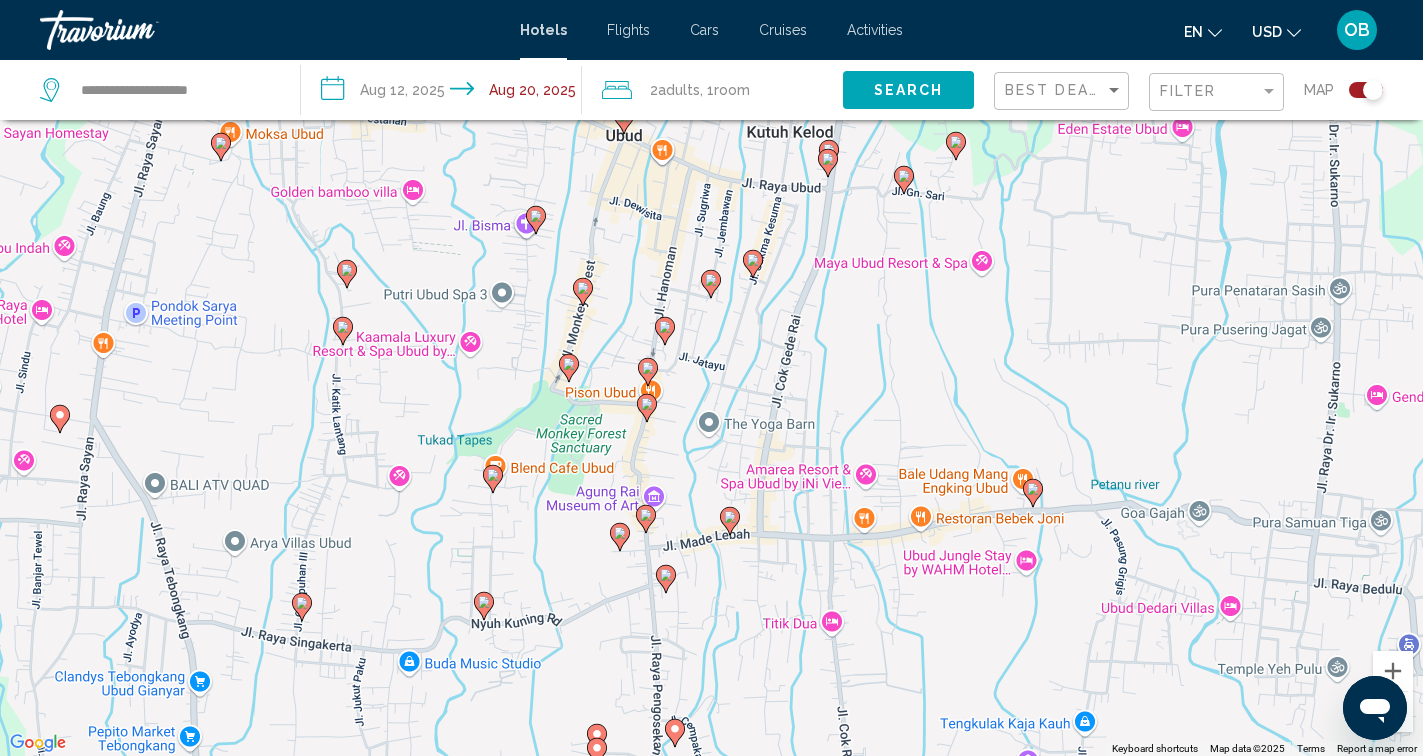 click 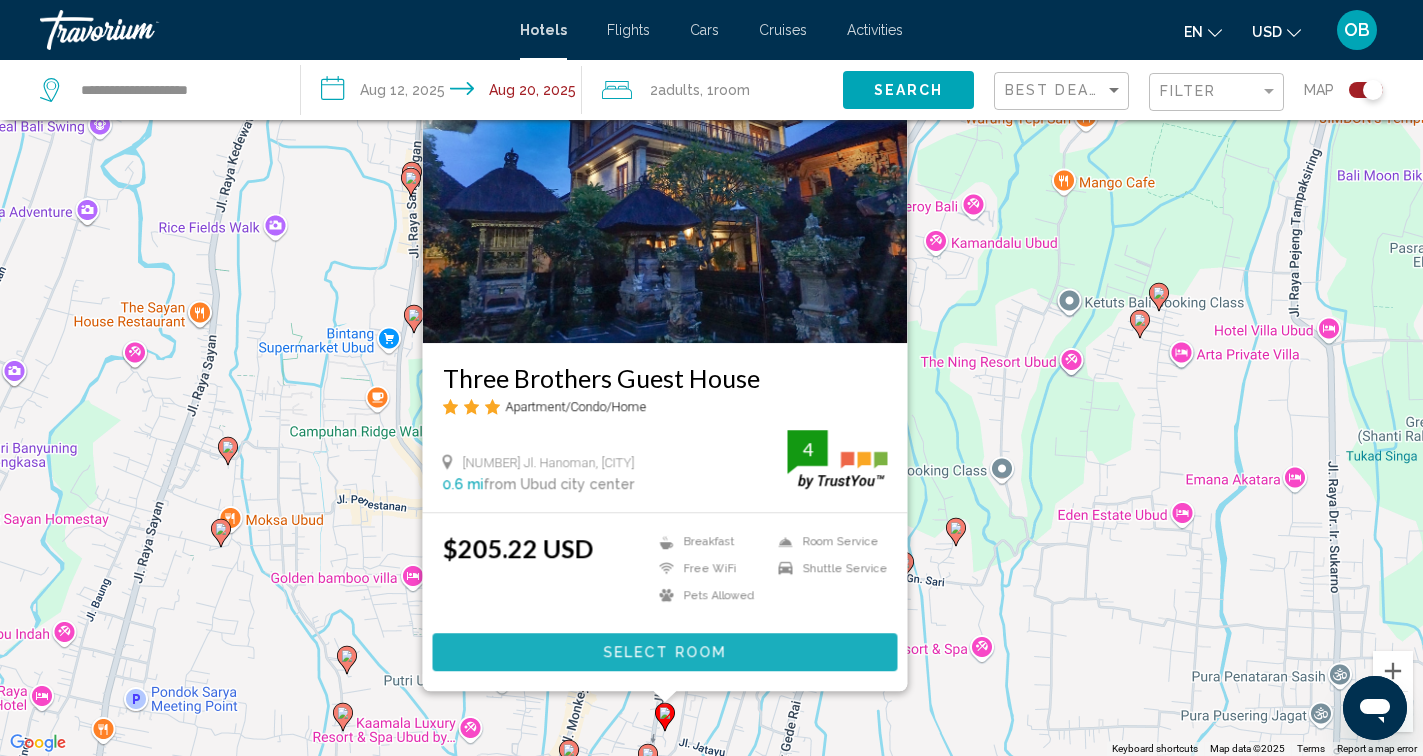 click on "Select Room" at bounding box center (664, 653) 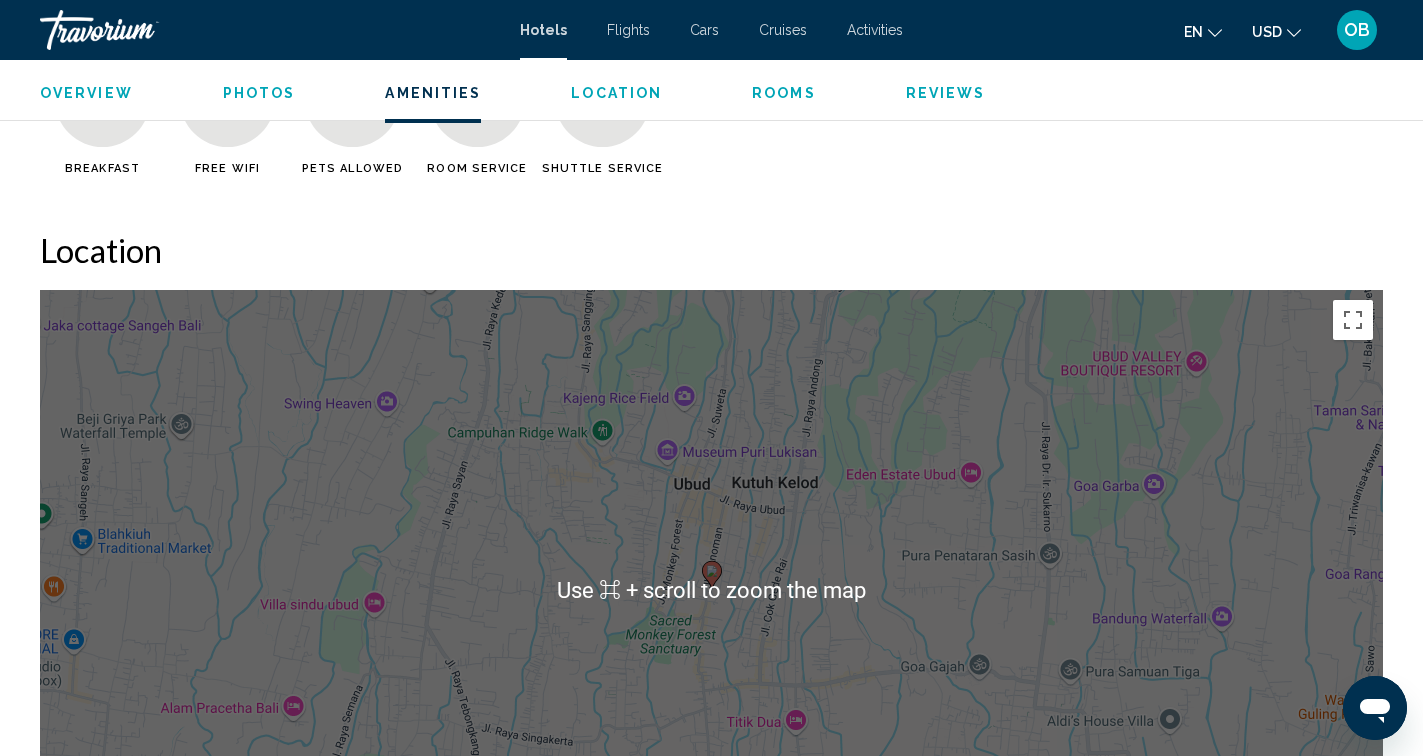 scroll, scrollTop: 1798, scrollLeft: 0, axis: vertical 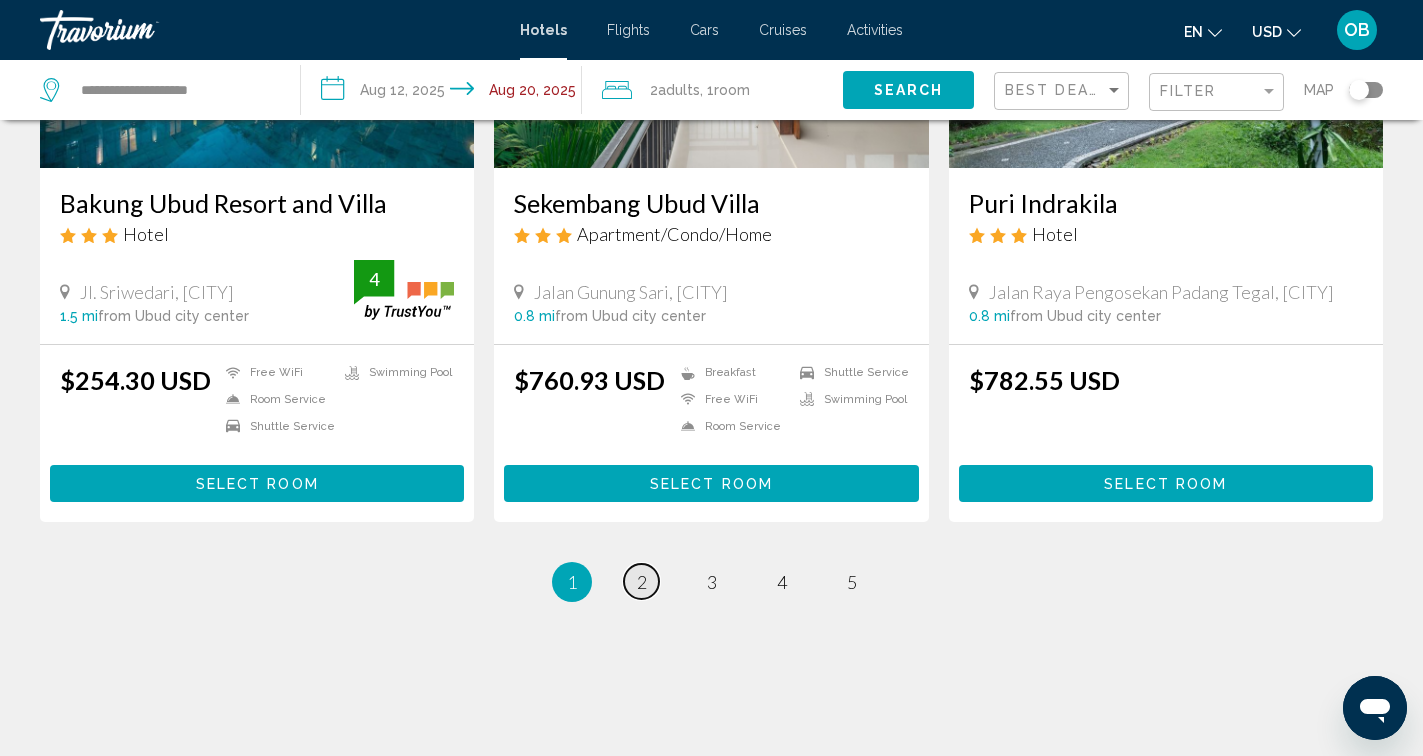 click on "2" at bounding box center [642, 582] 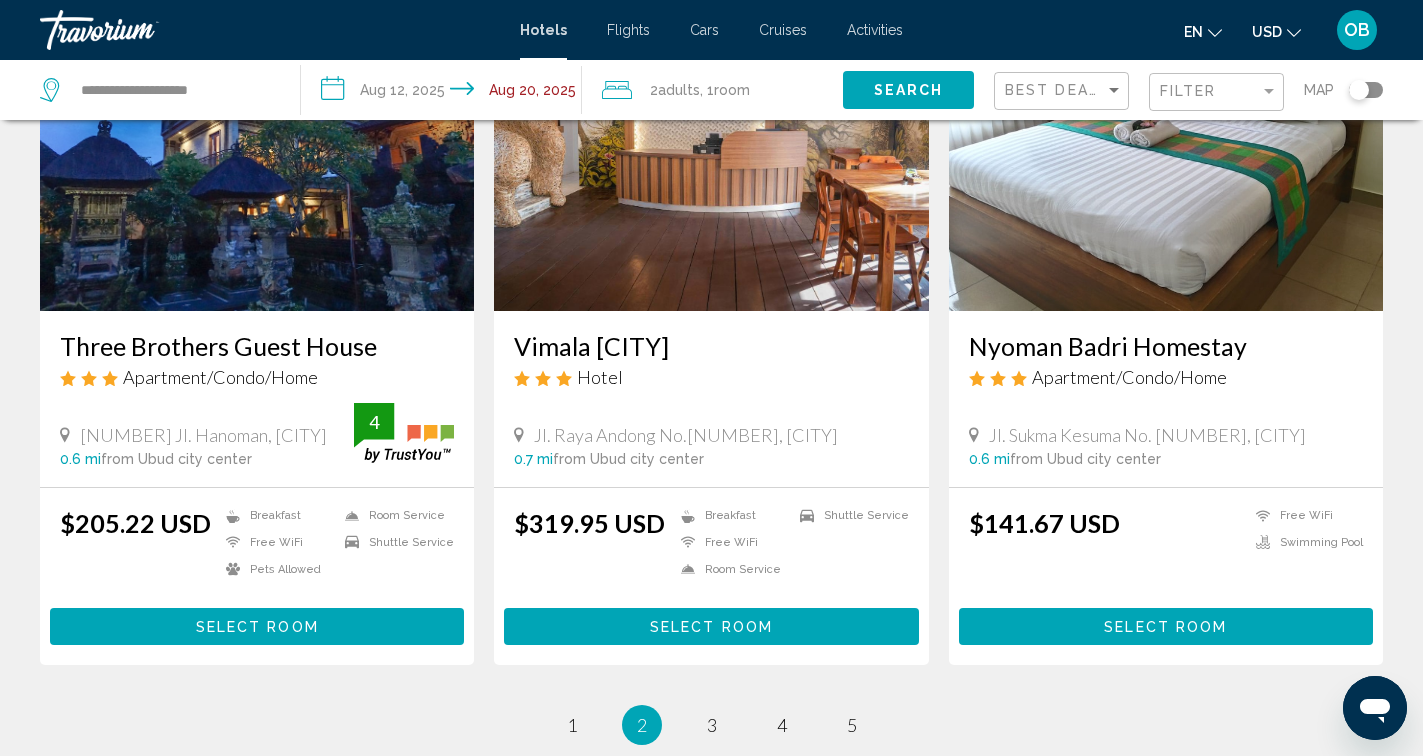 scroll, scrollTop: 2407, scrollLeft: 0, axis: vertical 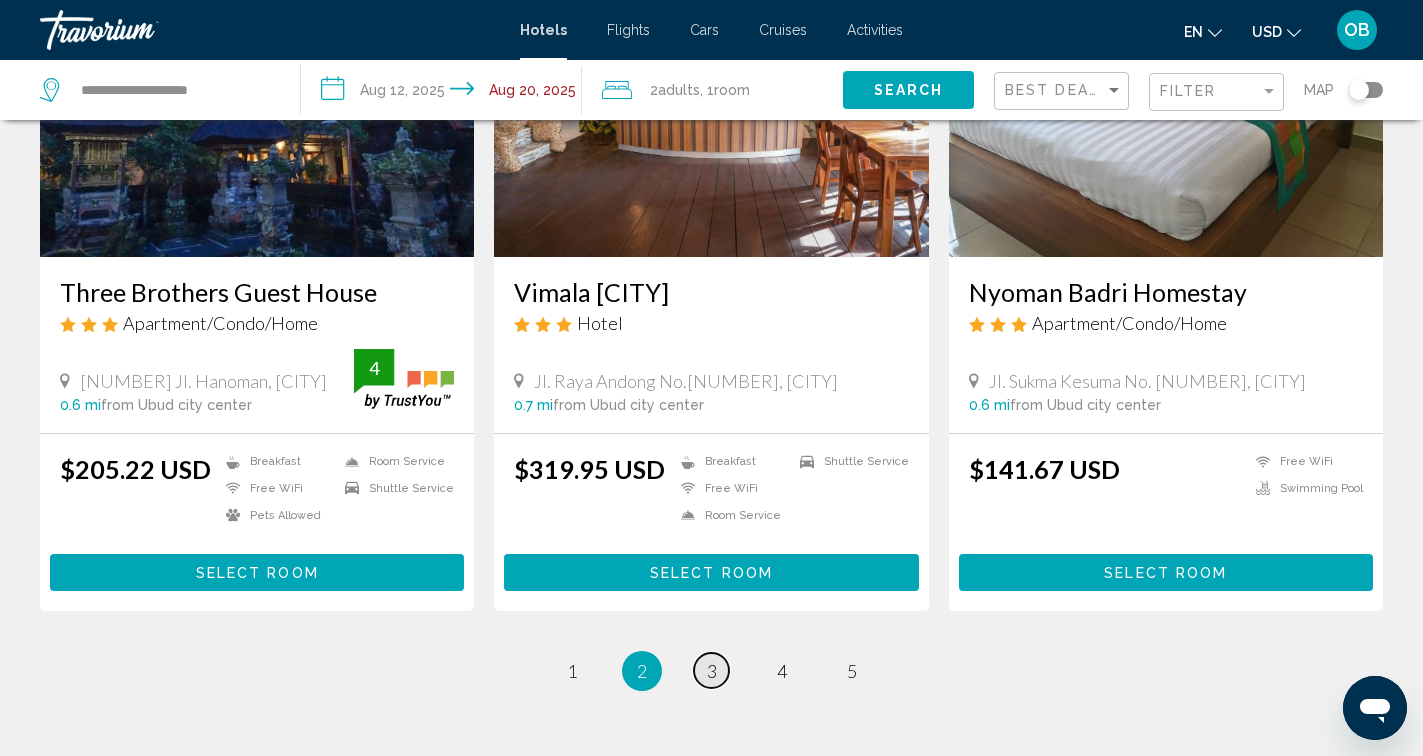 click on "3" at bounding box center [712, 671] 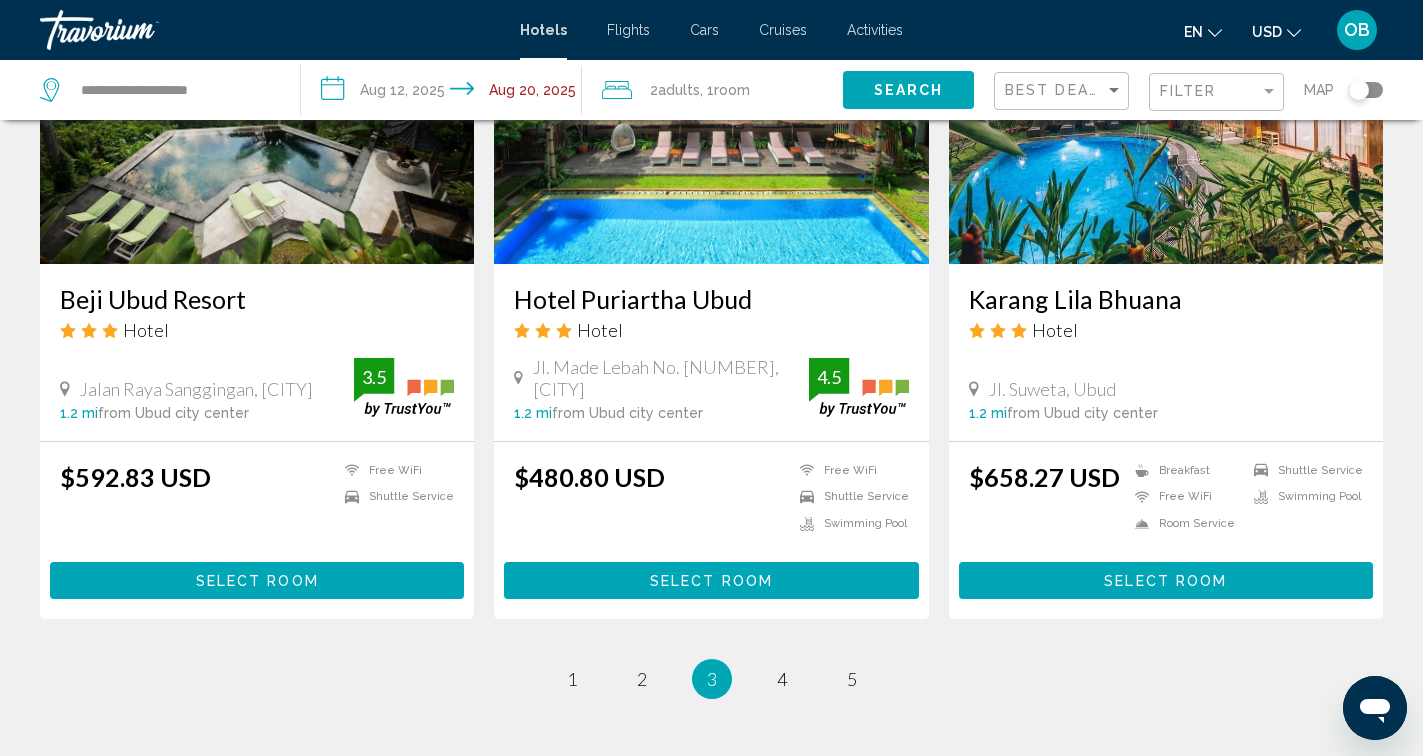 scroll, scrollTop: 2432, scrollLeft: 0, axis: vertical 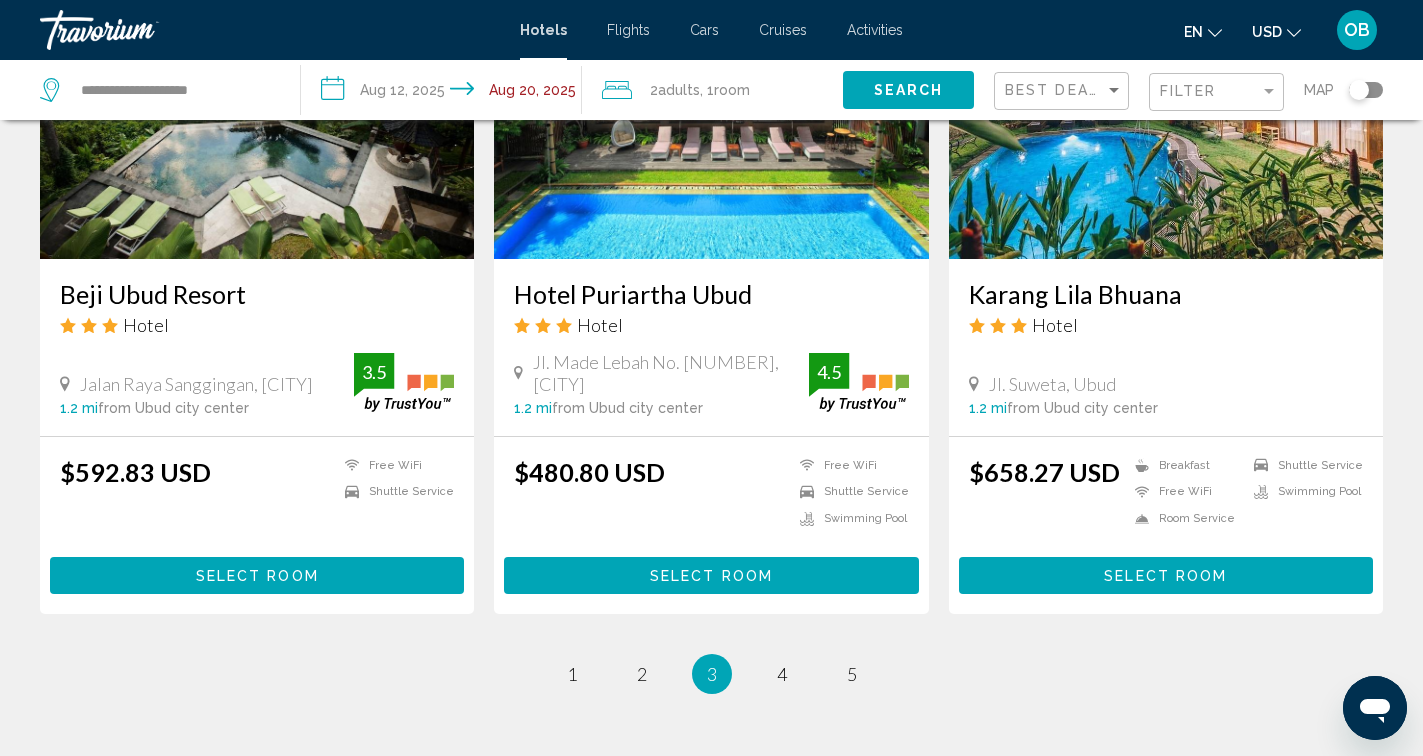click on "Select Room" at bounding box center (257, 576) 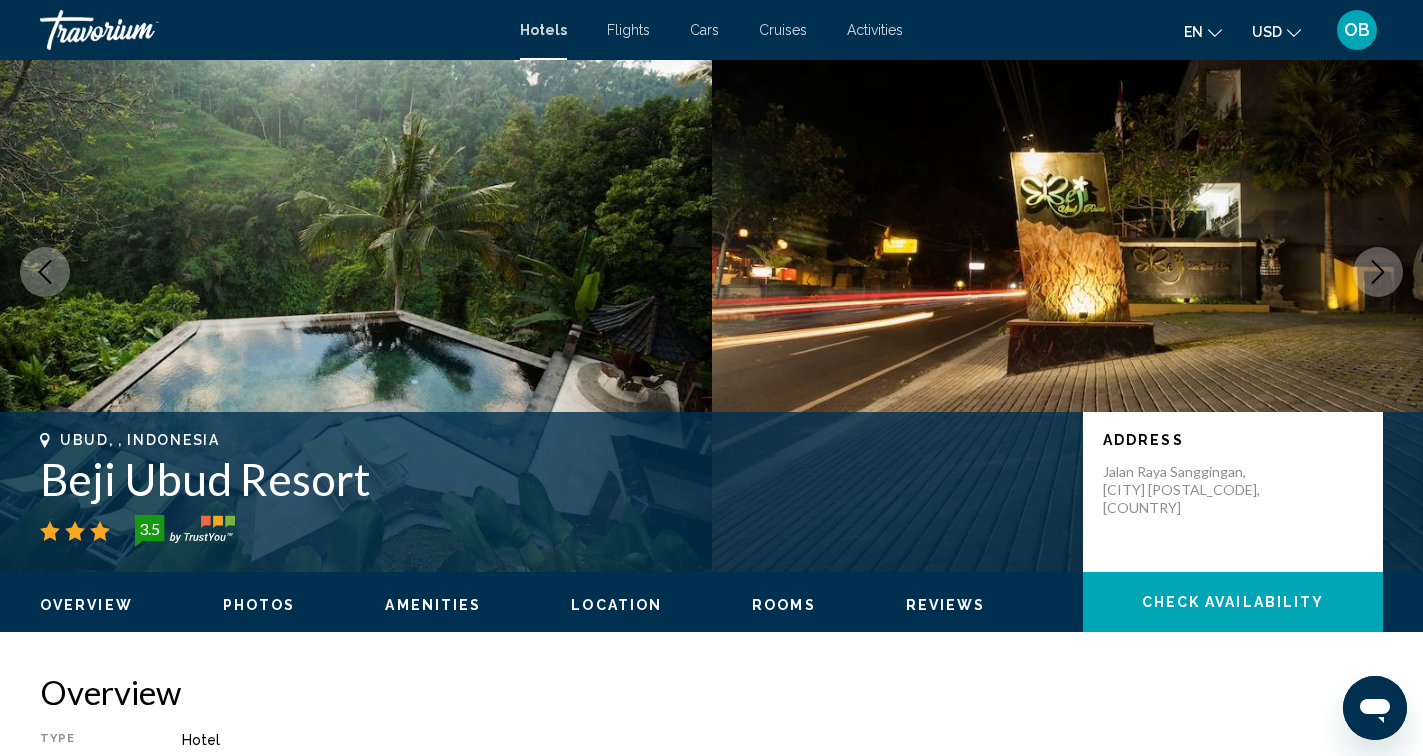 scroll, scrollTop: 0, scrollLeft: 0, axis: both 